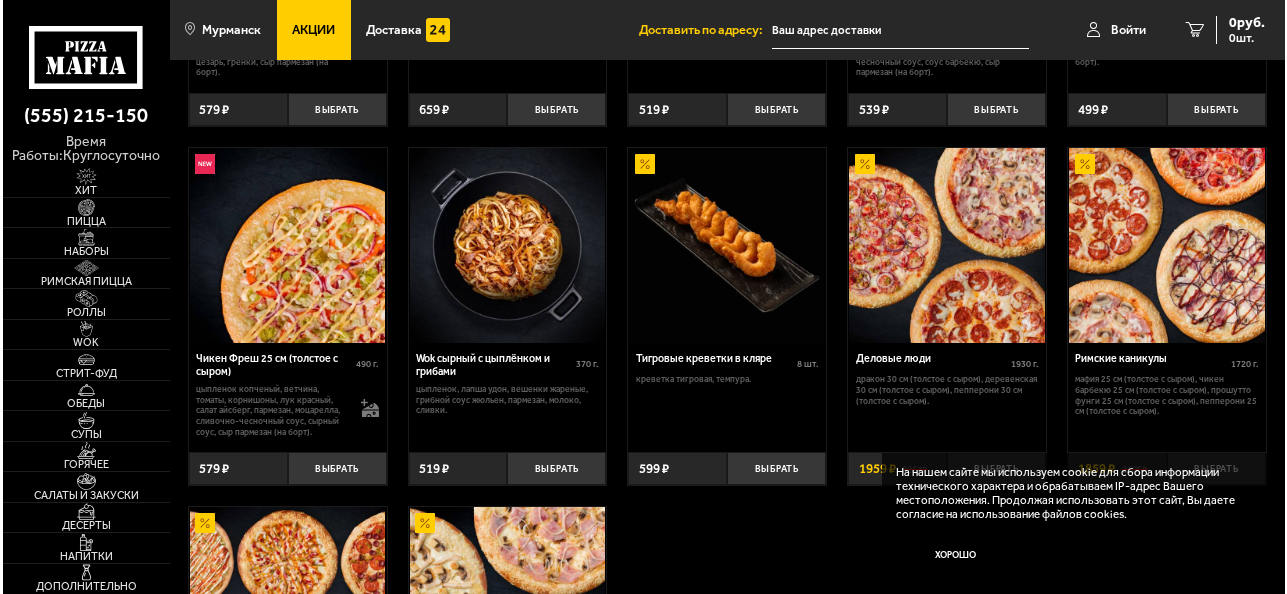 scroll, scrollTop: 500, scrollLeft: 0, axis: vertical 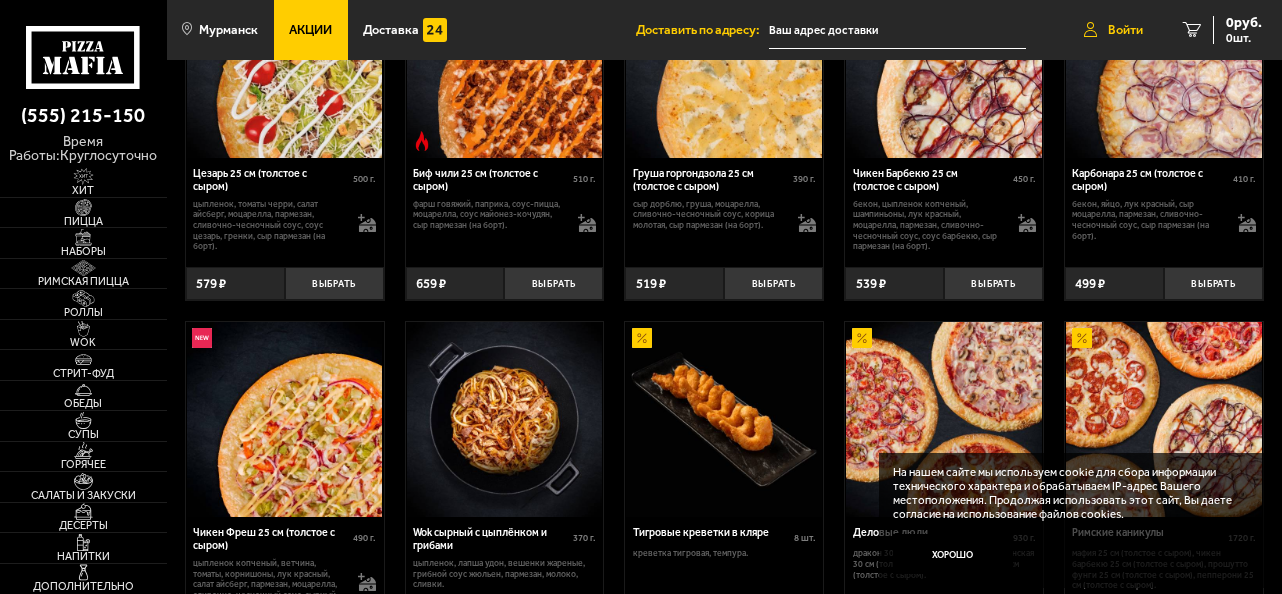 click on "Войти" at bounding box center [1125, 30] 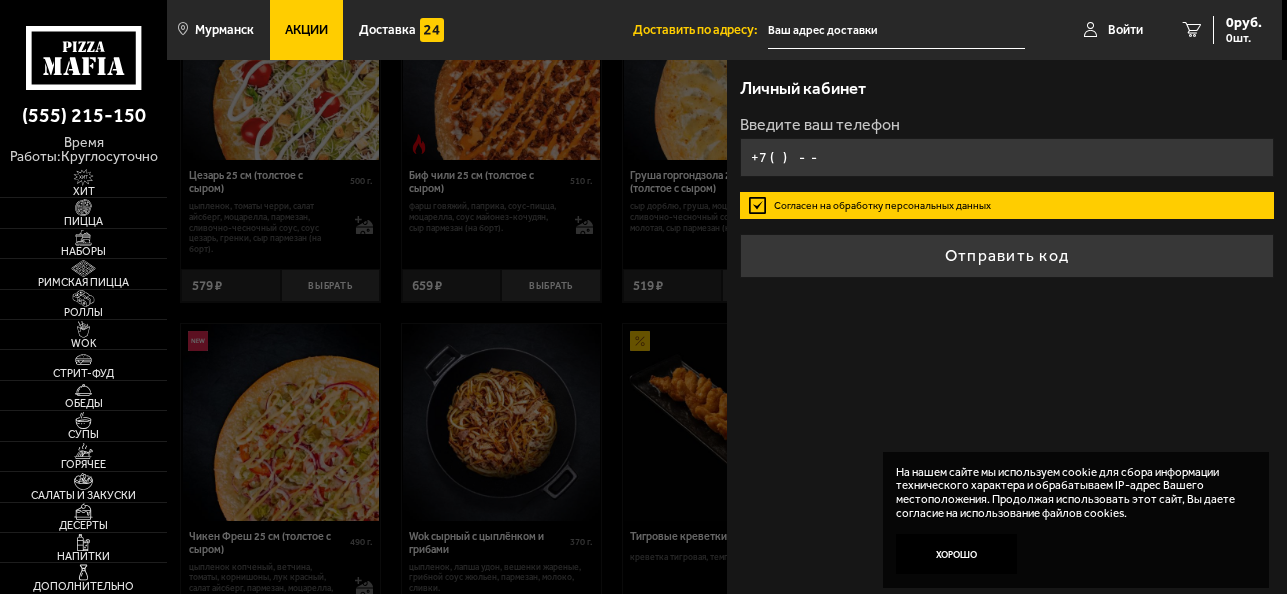 type on "+7 (   )    -  -" 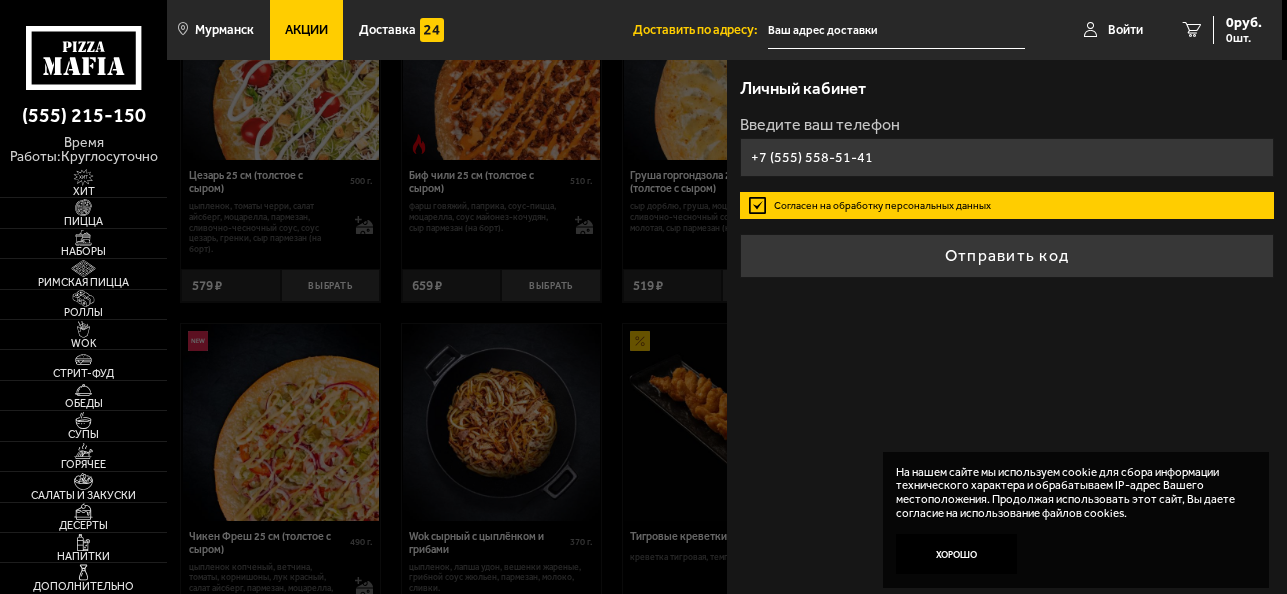 type on "+7 (555) 558-51-41" 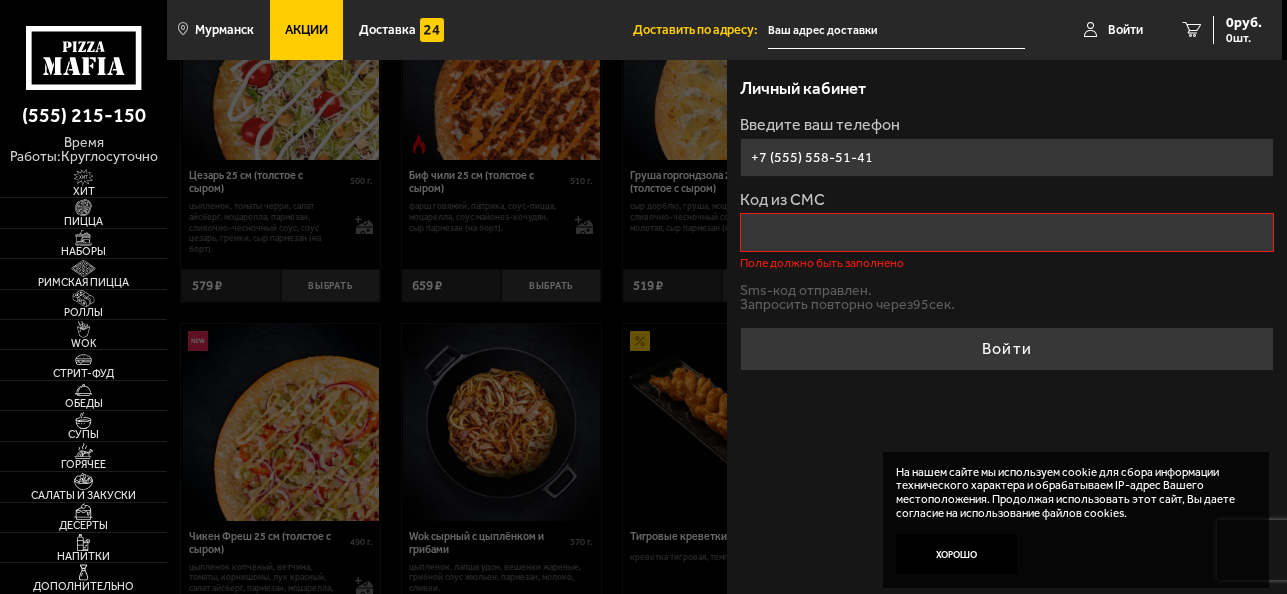 click on "Код из СМС" at bounding box center [1006, 232] 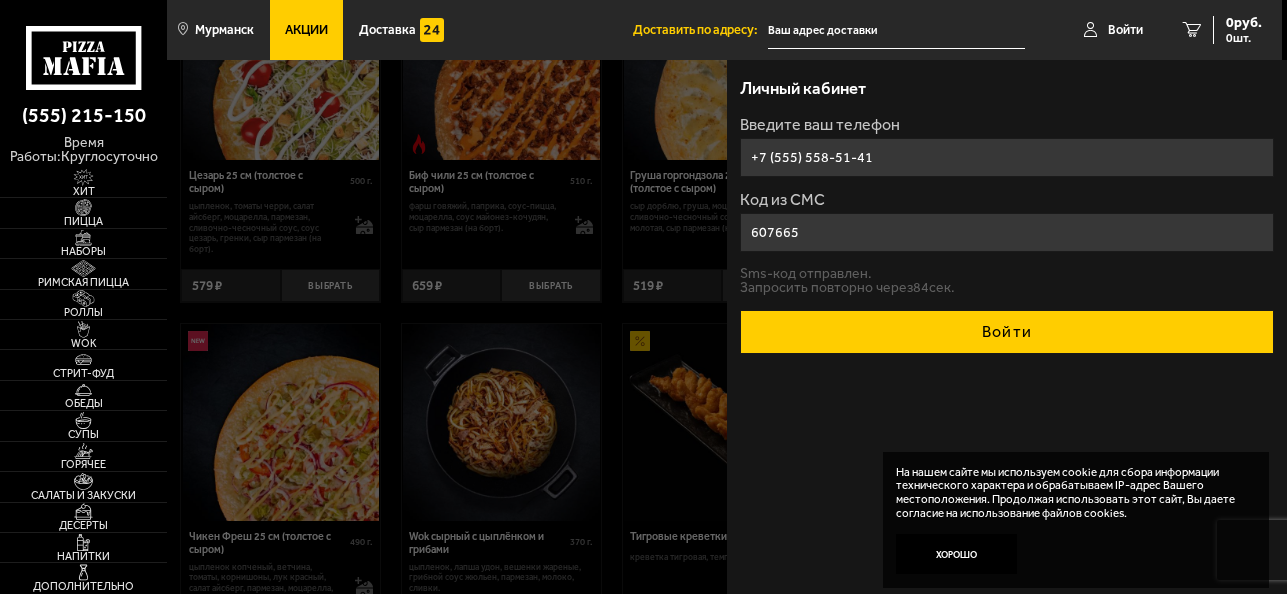 type on "607665" 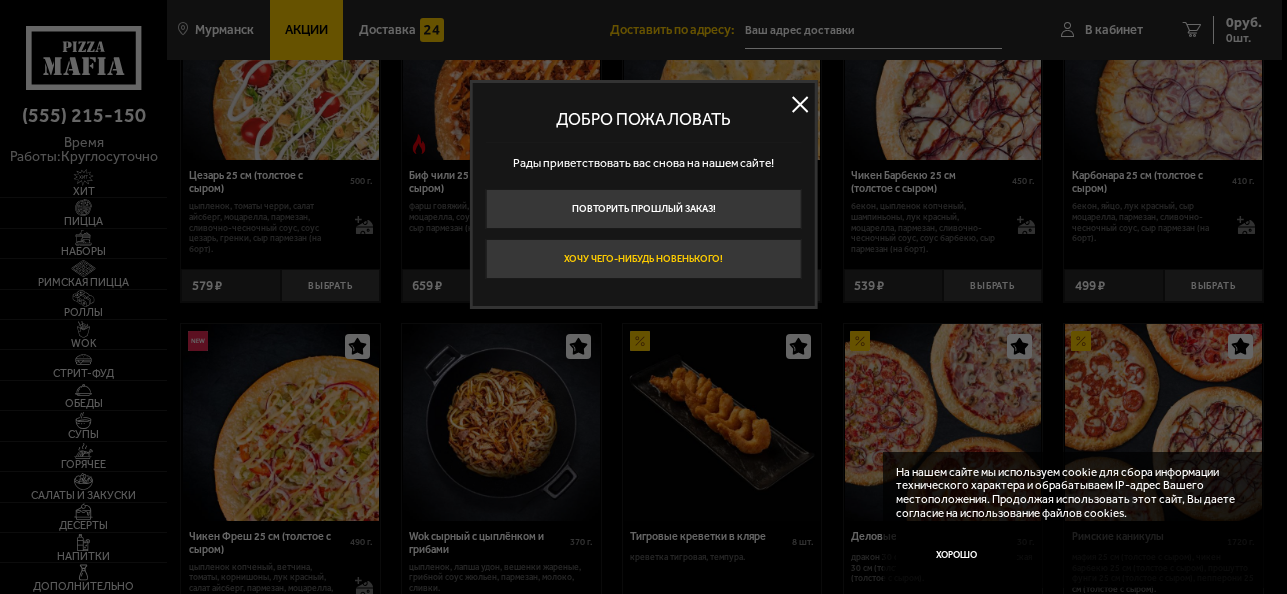 click on "Хочу чего-нибудь новенького!" at bounding box center (644, 259) 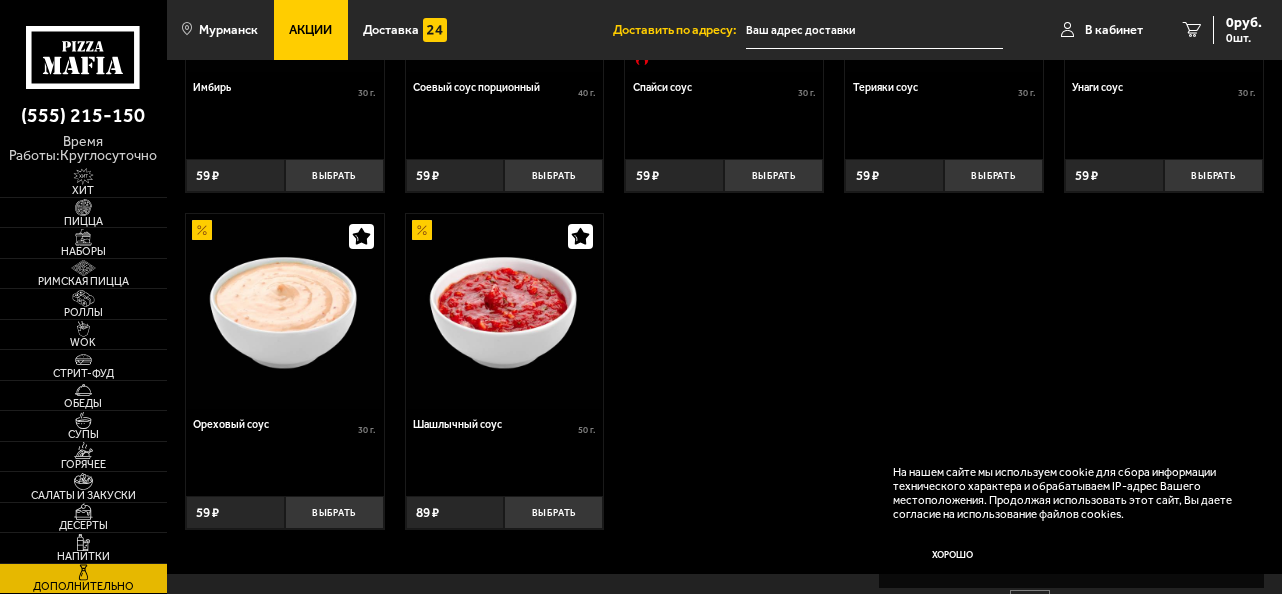 scroll, scrollTop: 700, scrollLeft: 0, axis: vertical 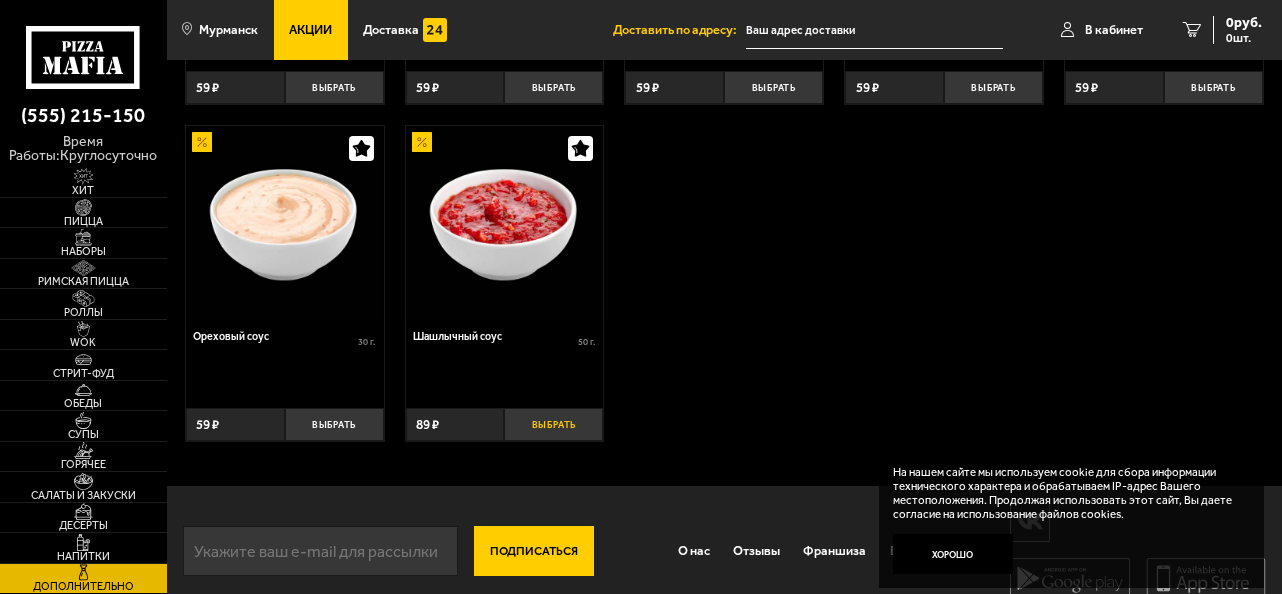 click on "Выбрать" at bounding box center [553, 424] 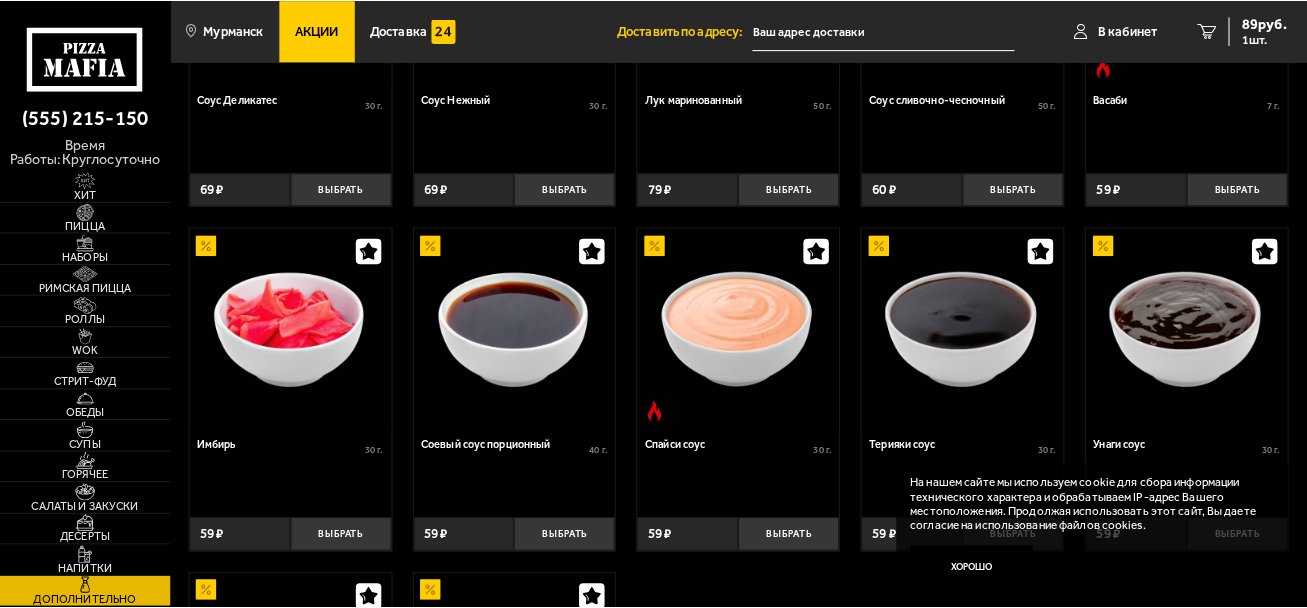 scroll, scrollTop: 300, scrollLeft: 0, axis: vertical 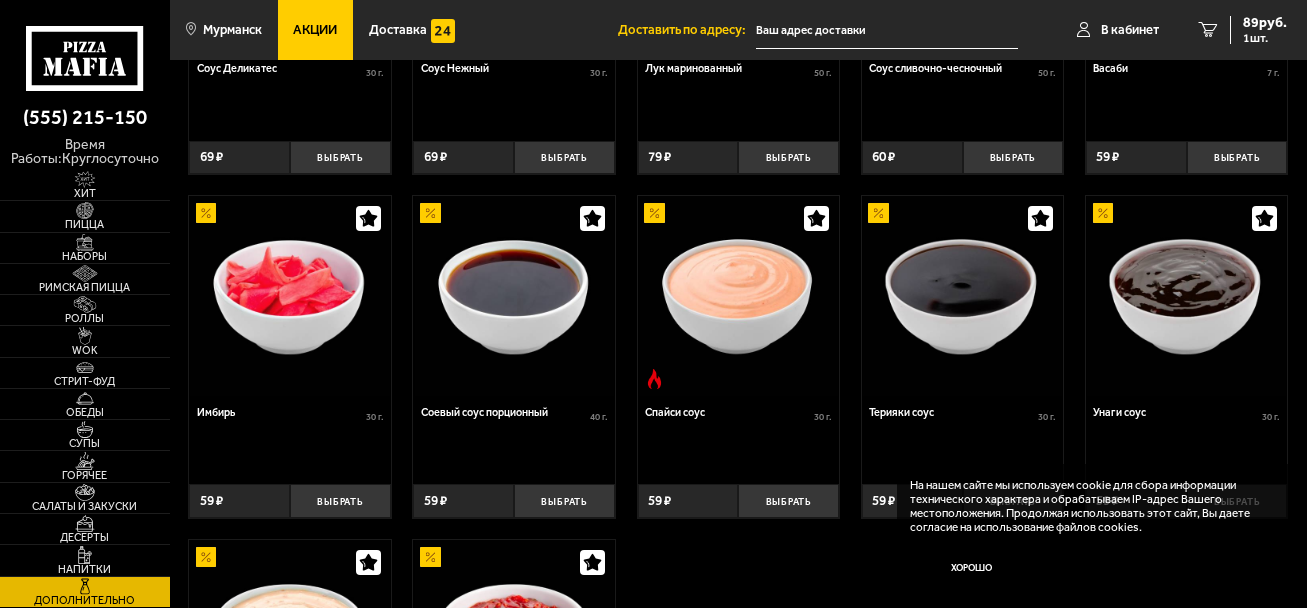 drag, startPoint x: 1019, startPoint y: 17, endPoint x: 1010, endPoint y: 24, distance: 11.401754 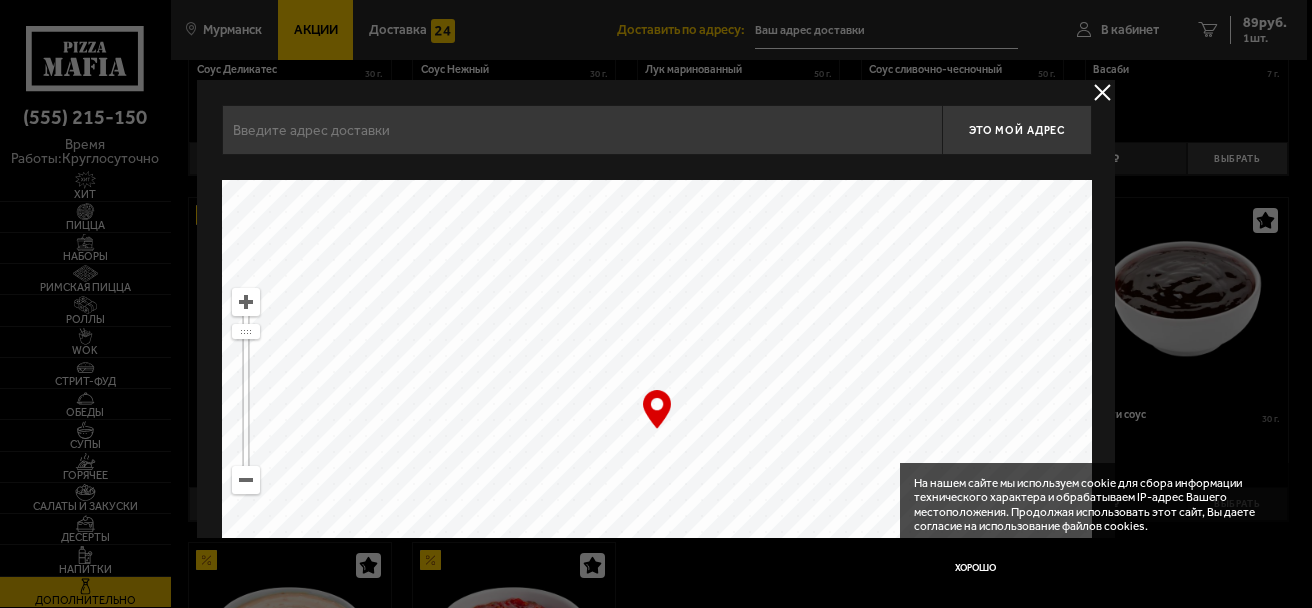 click at bounding box center [1102, 92] 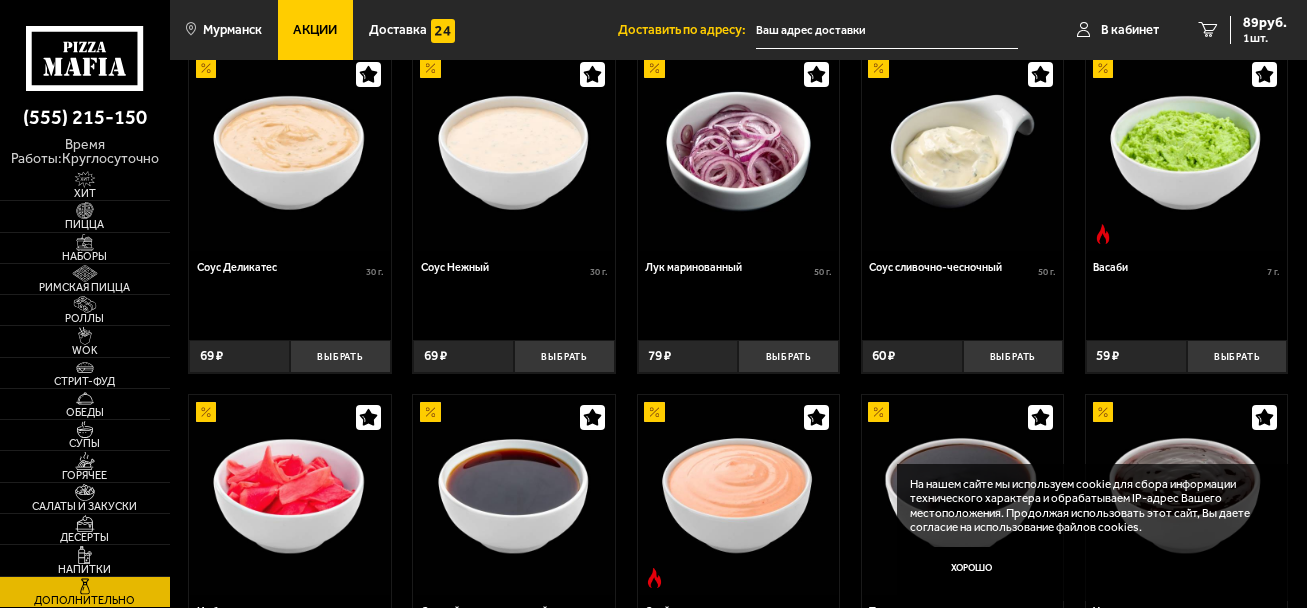 scroll, scrollTop: 100, scrollLeft: 0, axis: vertical 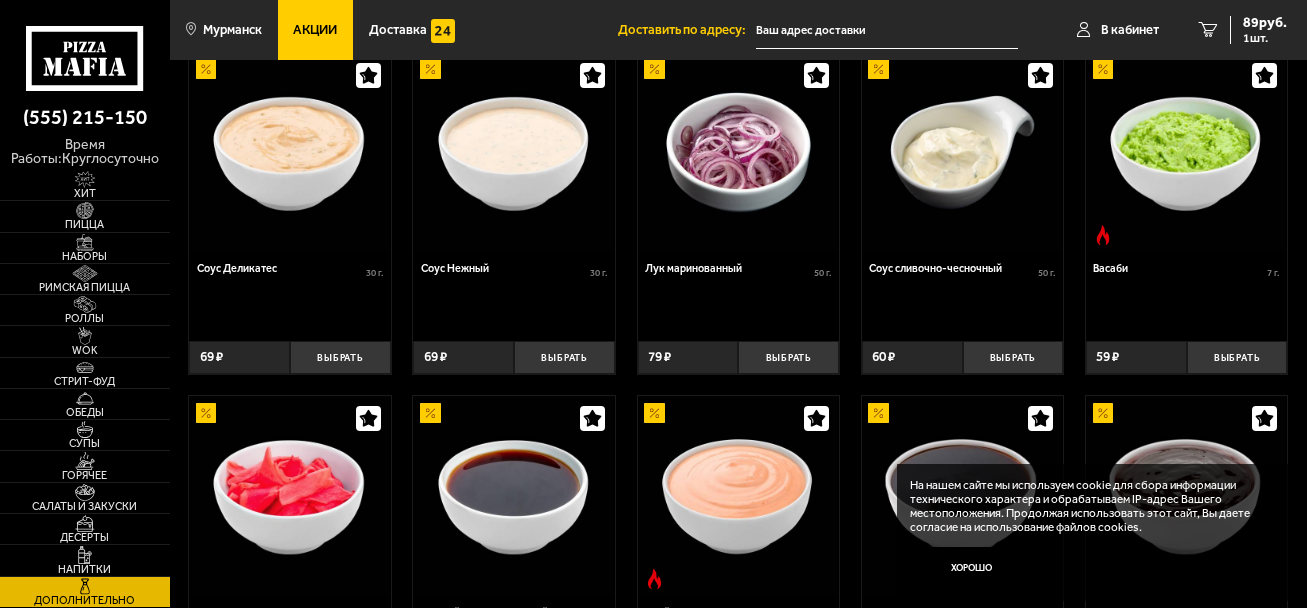 click on "Хорошо" at bounding box center (971, 567) 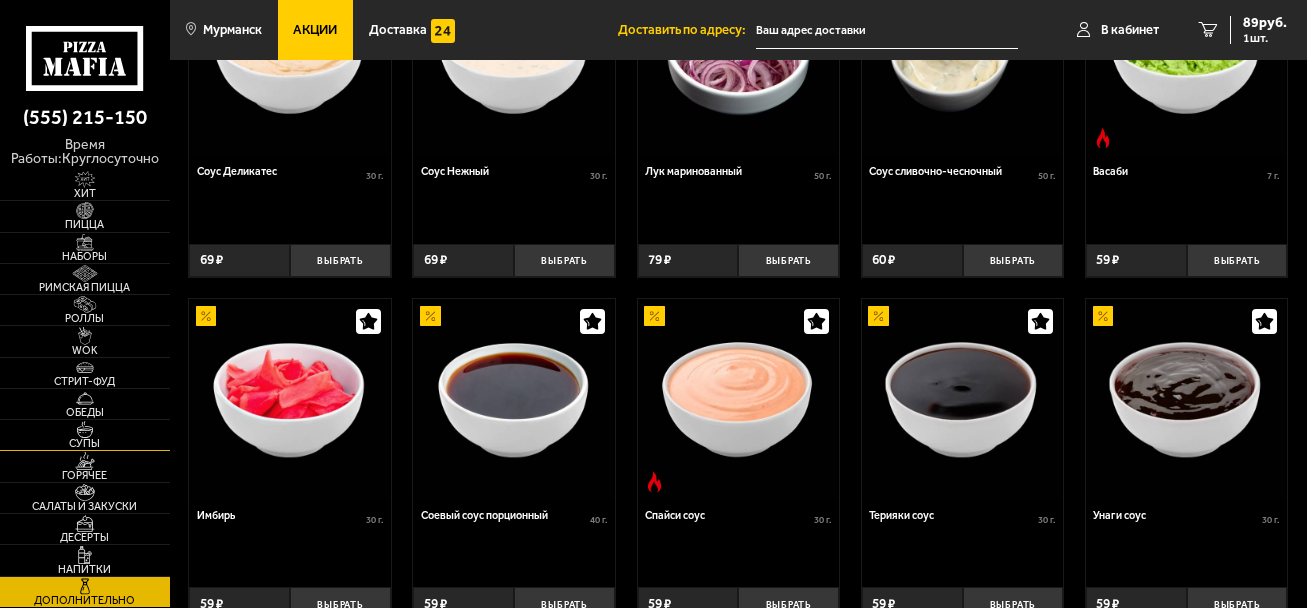 scroll, scrollTop: 200, scrollLeft: 0, axis: vertical 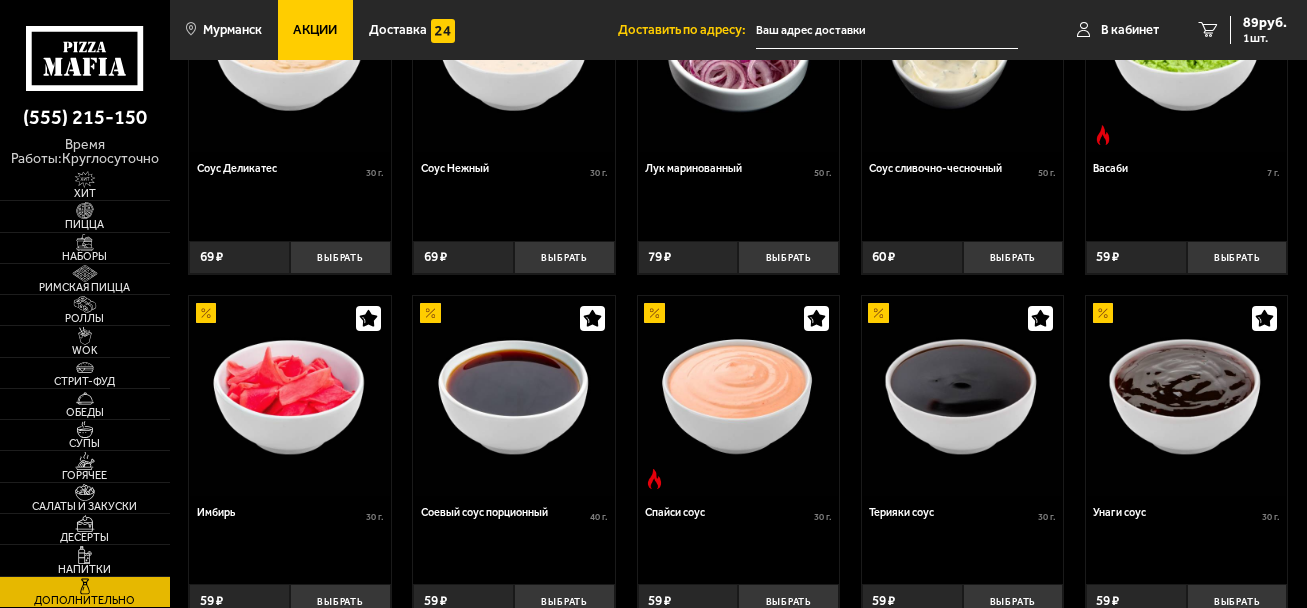 click on "Дополнительно" at bounding box center (85, 592) 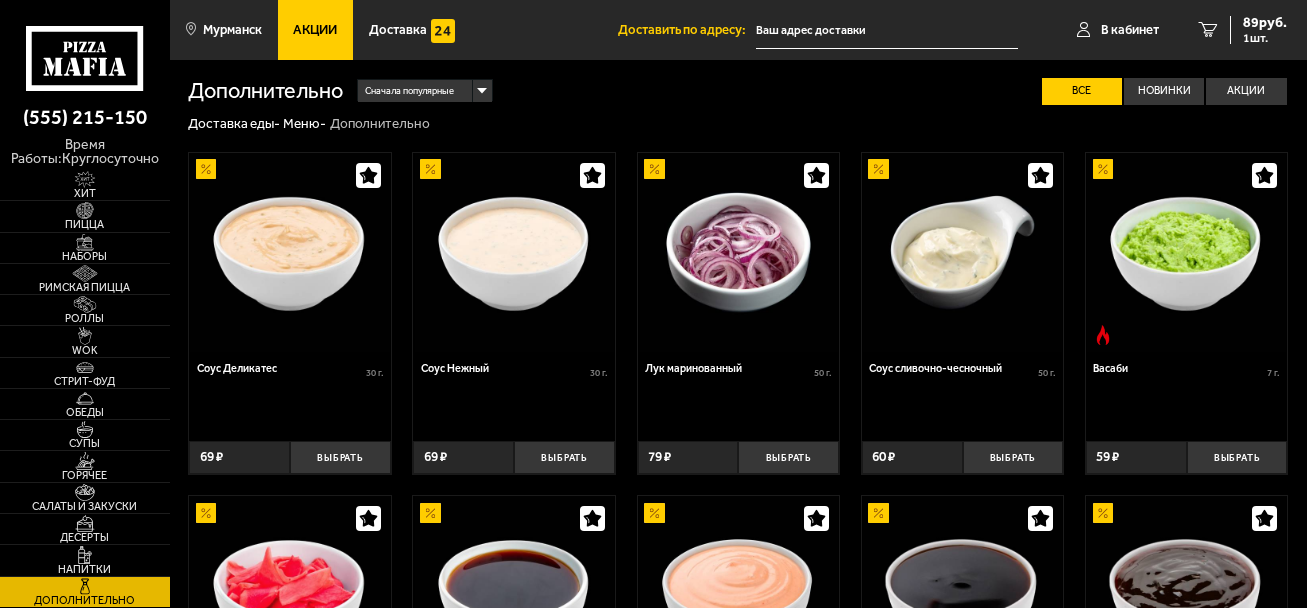 click 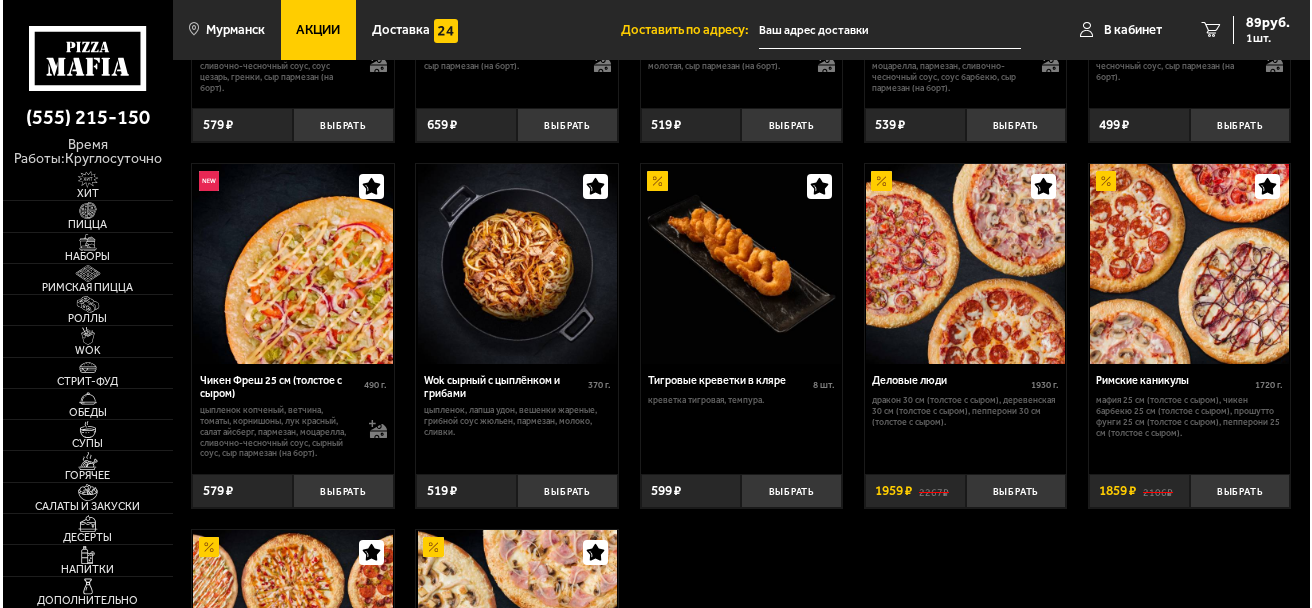 scroll, scrollTop: 1000, scrollLeft: 0, axis: vertical 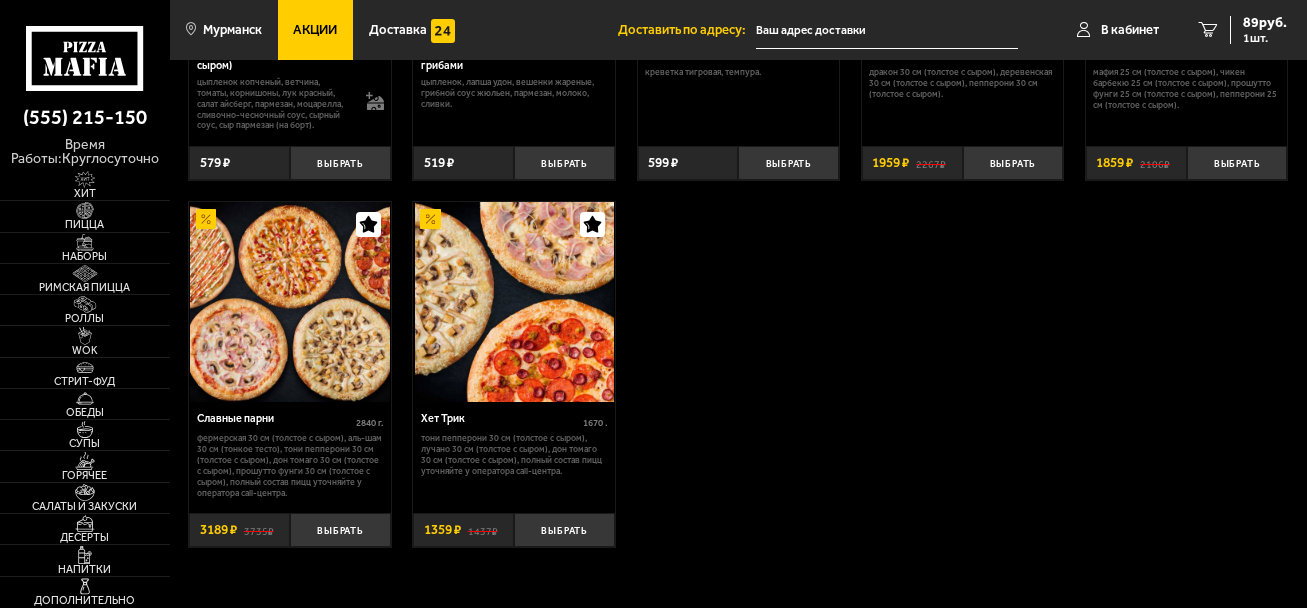 click at bounding box center [514, 301] 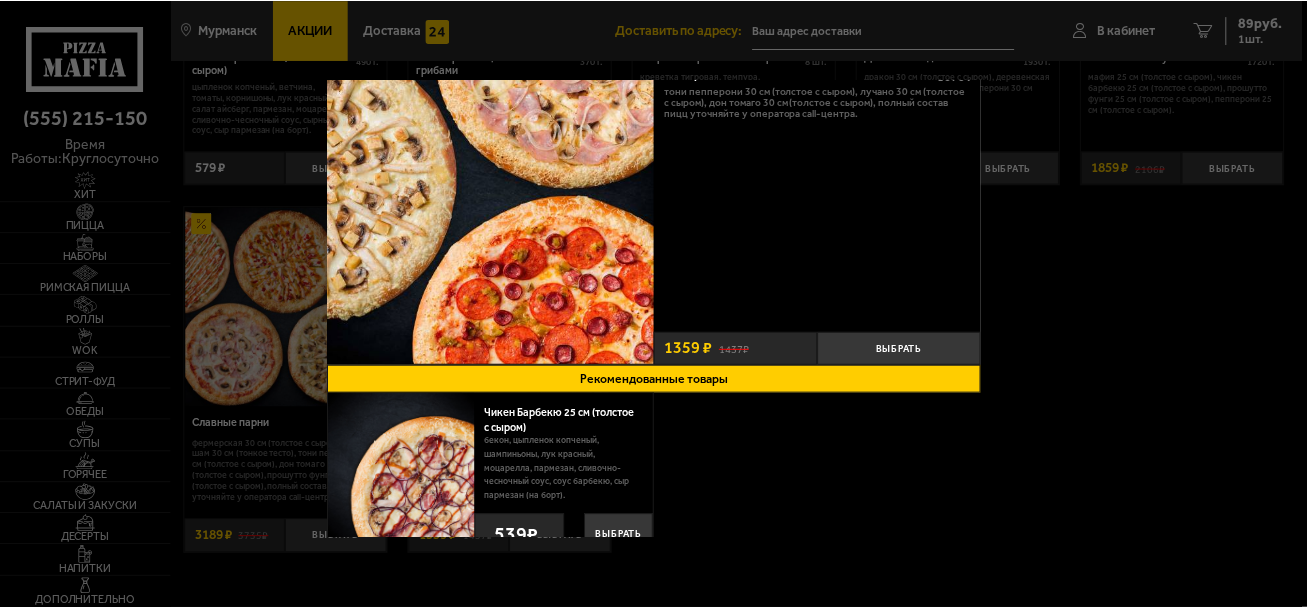 scroll, scrollTop: 89, scrollLeft: 0, axis: vertical 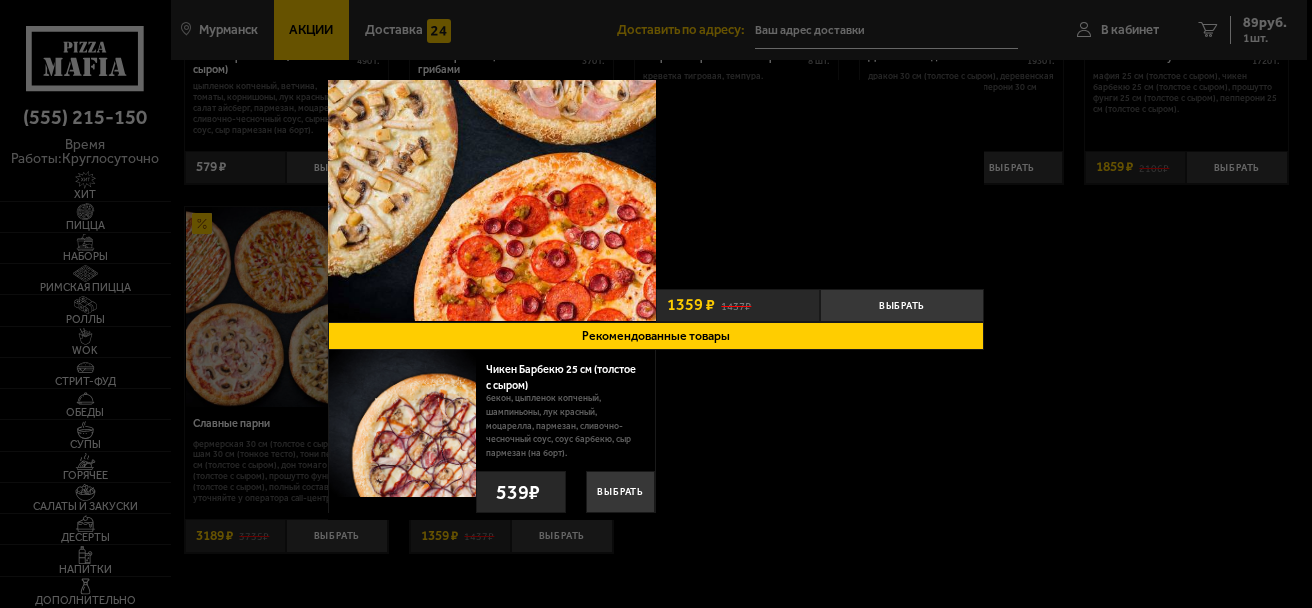 click at bounding box center [492, 156] 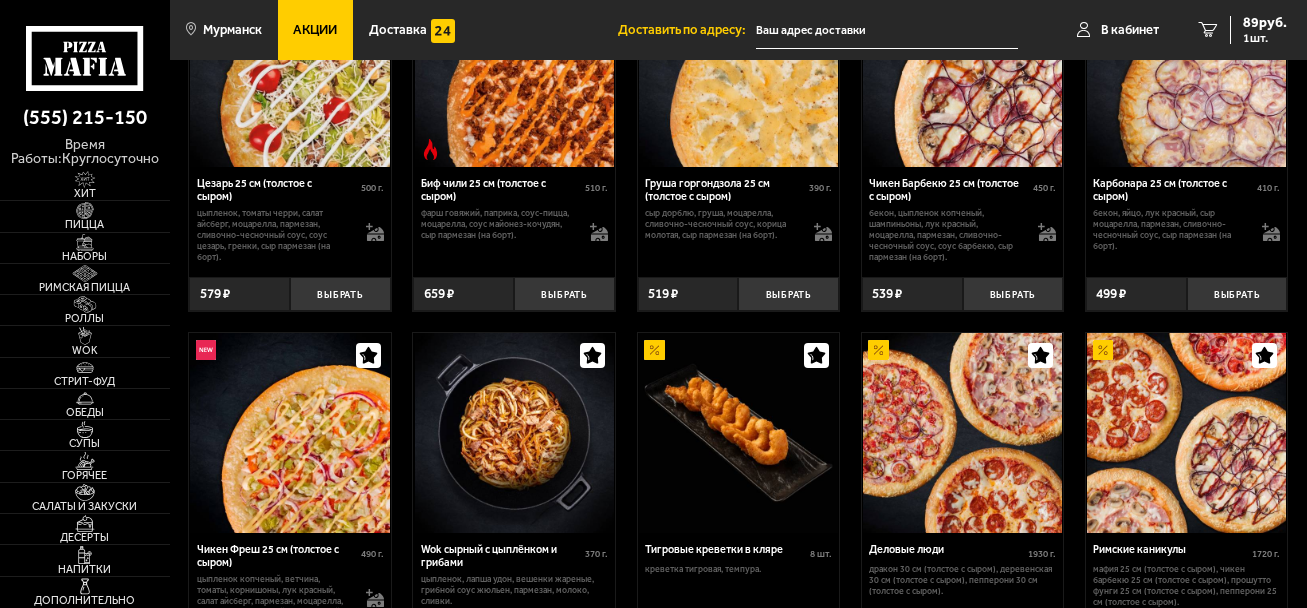 scroll, scrollTop: 500, scrollLeft: 0, axis: vertical 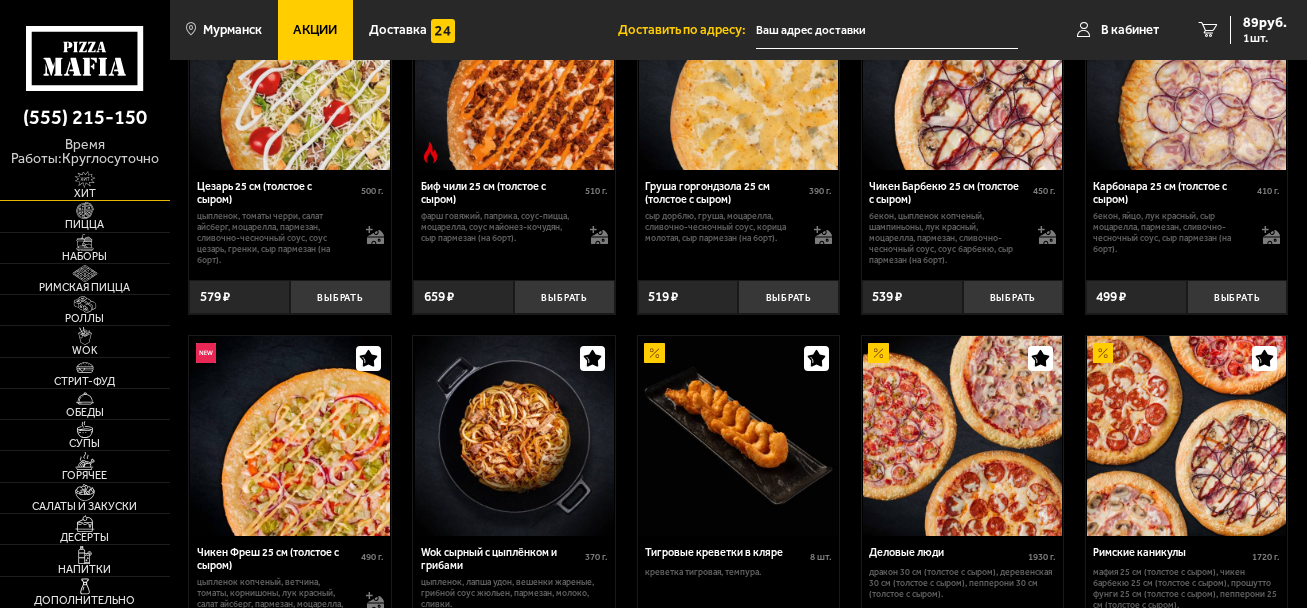 click at bounding box center [85, 179] 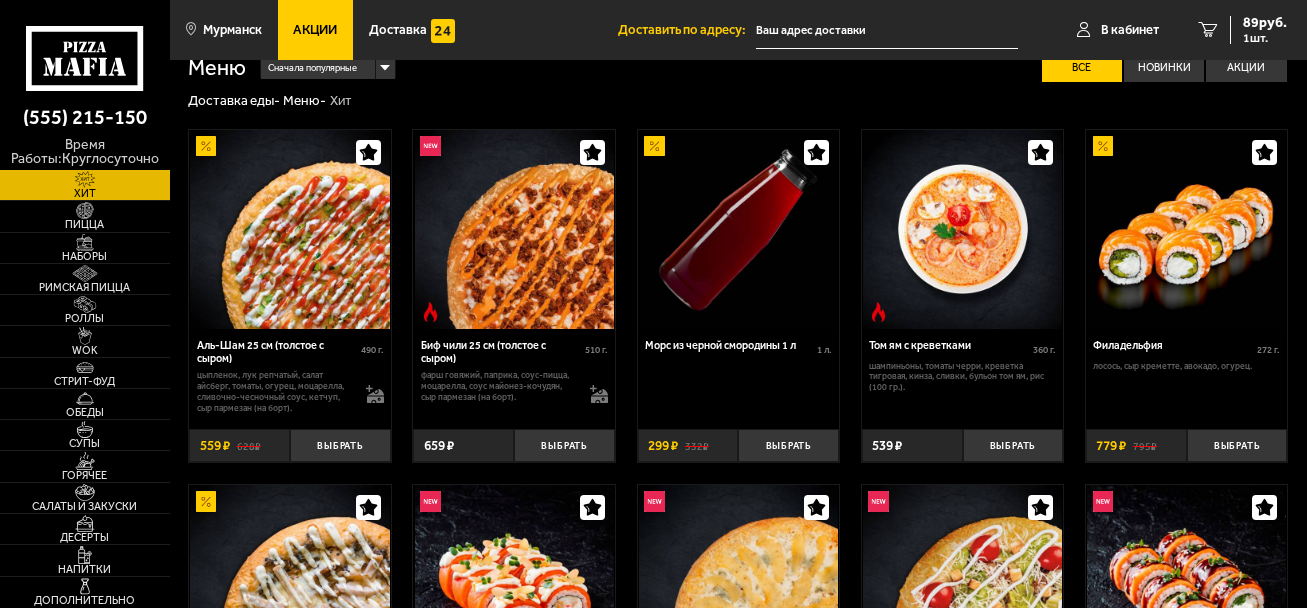 scroll, scrollTop: 0, scrollLeft: 0, axis: both 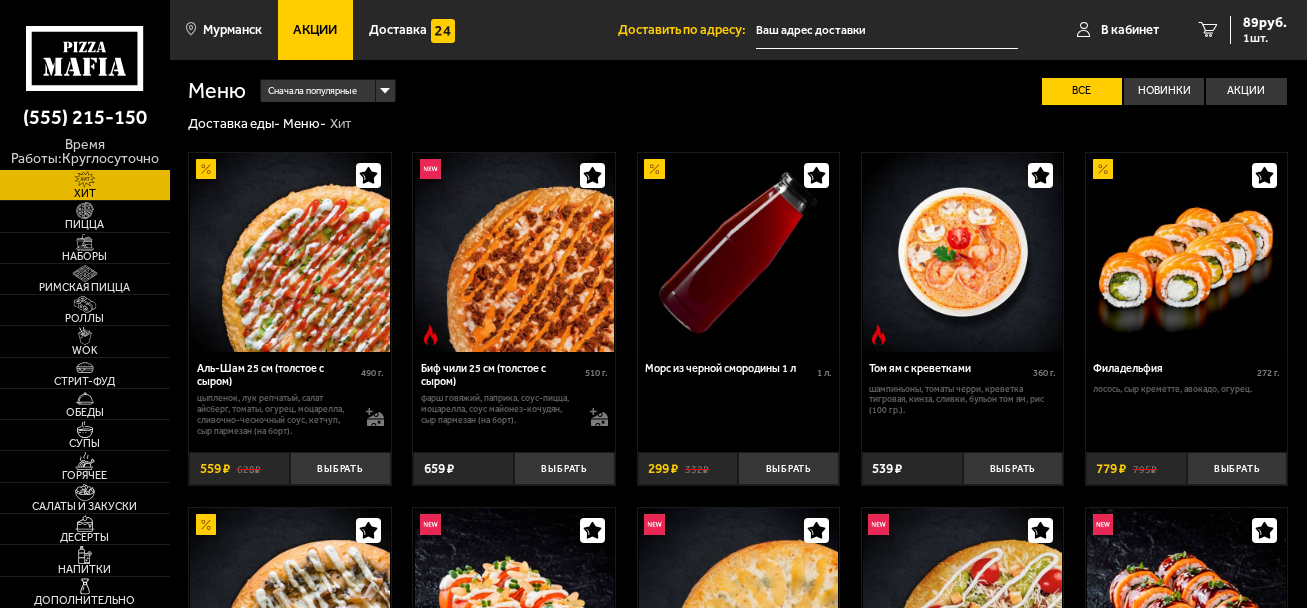click at bounding box center [290, 252] 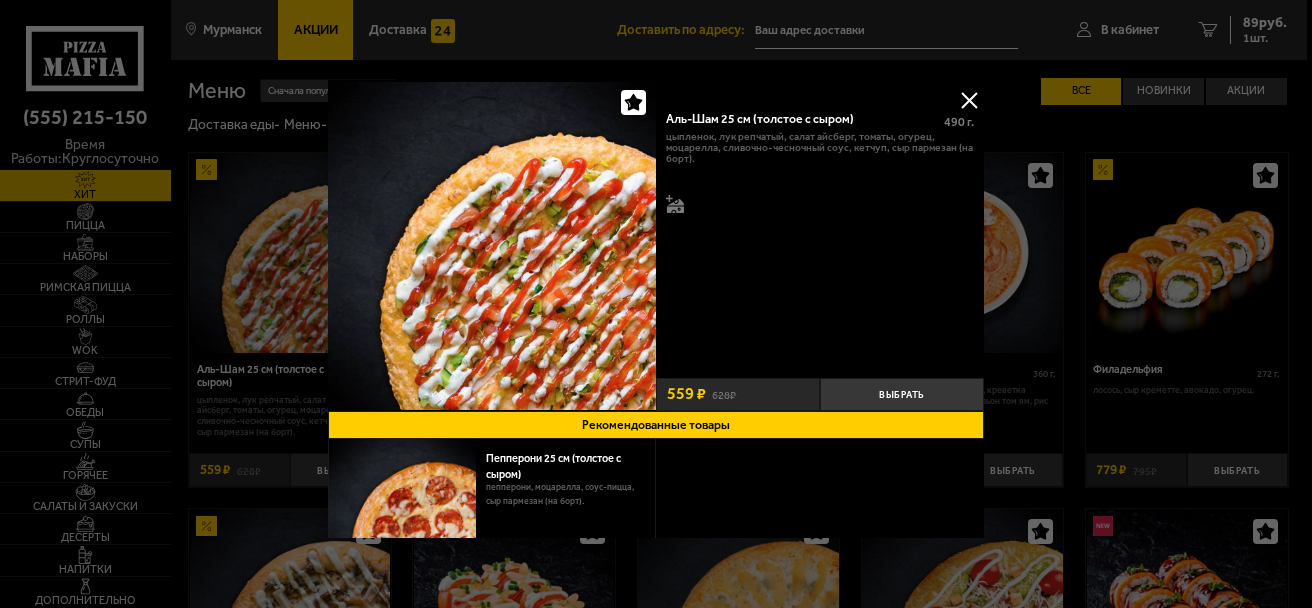 click at bounding box center (969, 100) 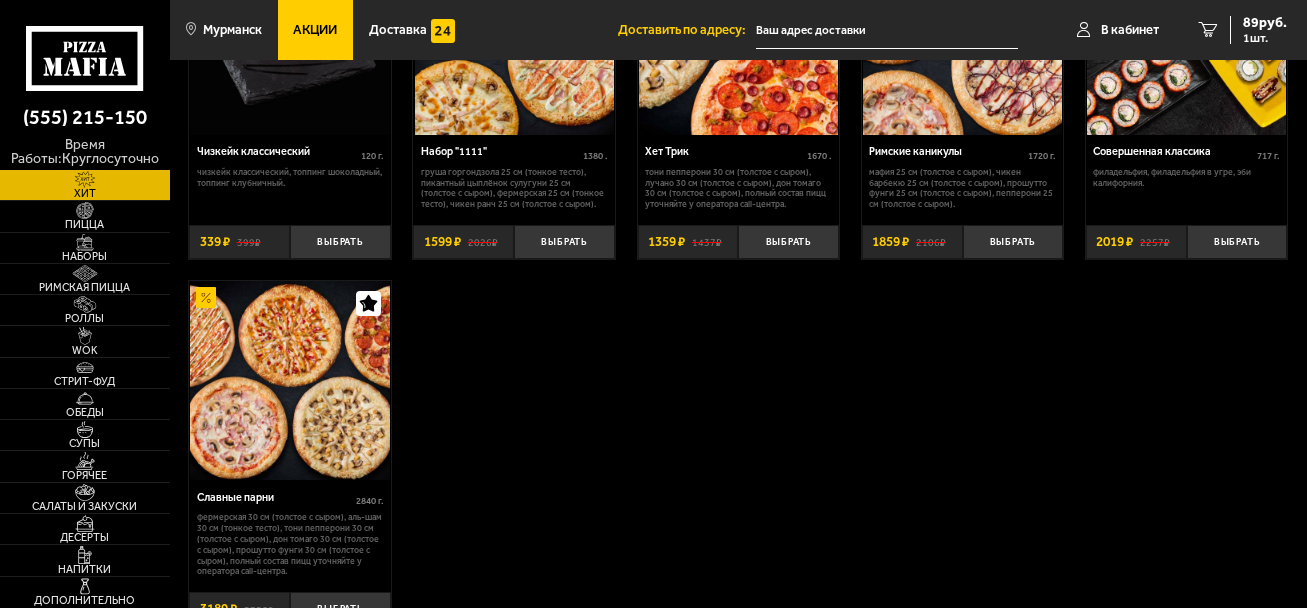 scroll, scrollTop: 1000, scrollLeft: 0, axis: vertical 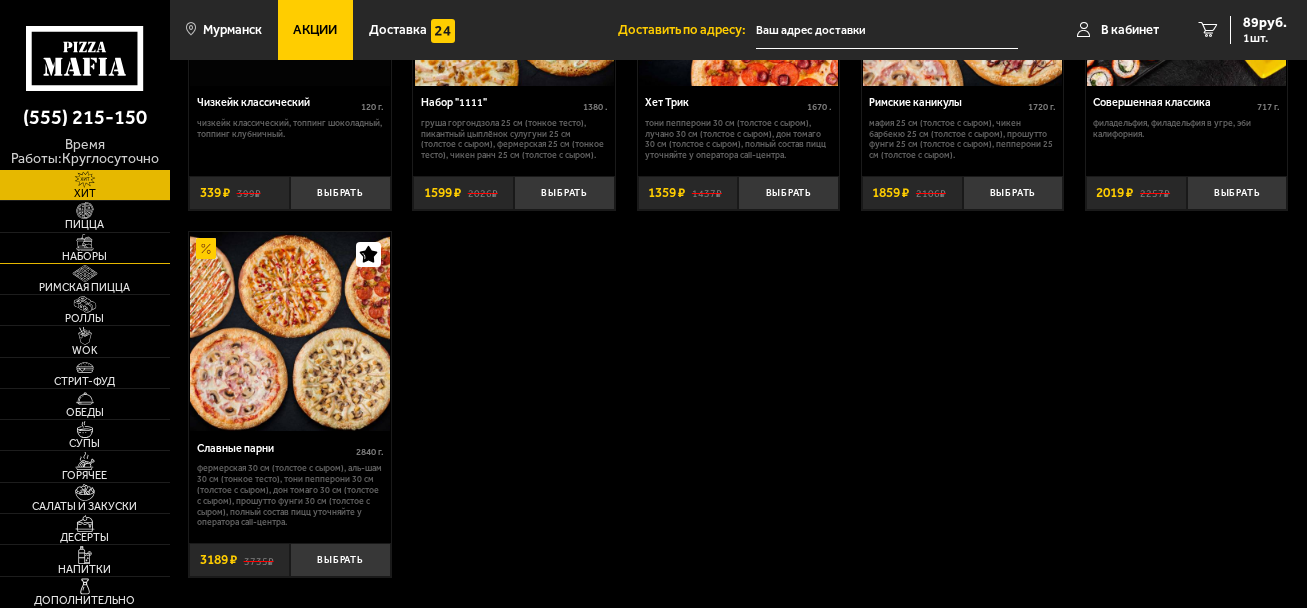click on "Хит Пицца Наборы Римская пицца Роллы WOK Стрит-фуд Обеды Супы Горячее Салаты и закуски Десерты Напитки Дополнительно" at bounding box center (85, 389) 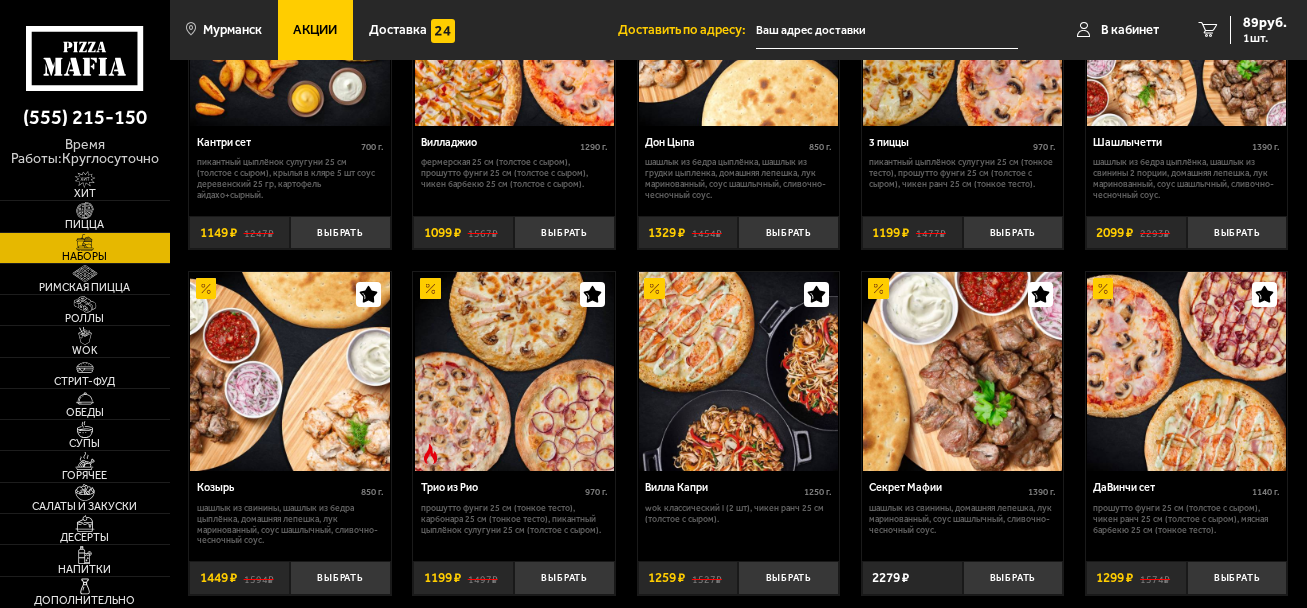 scroll, scrollTop: 600, scrollLeft: 0, axis: vertical 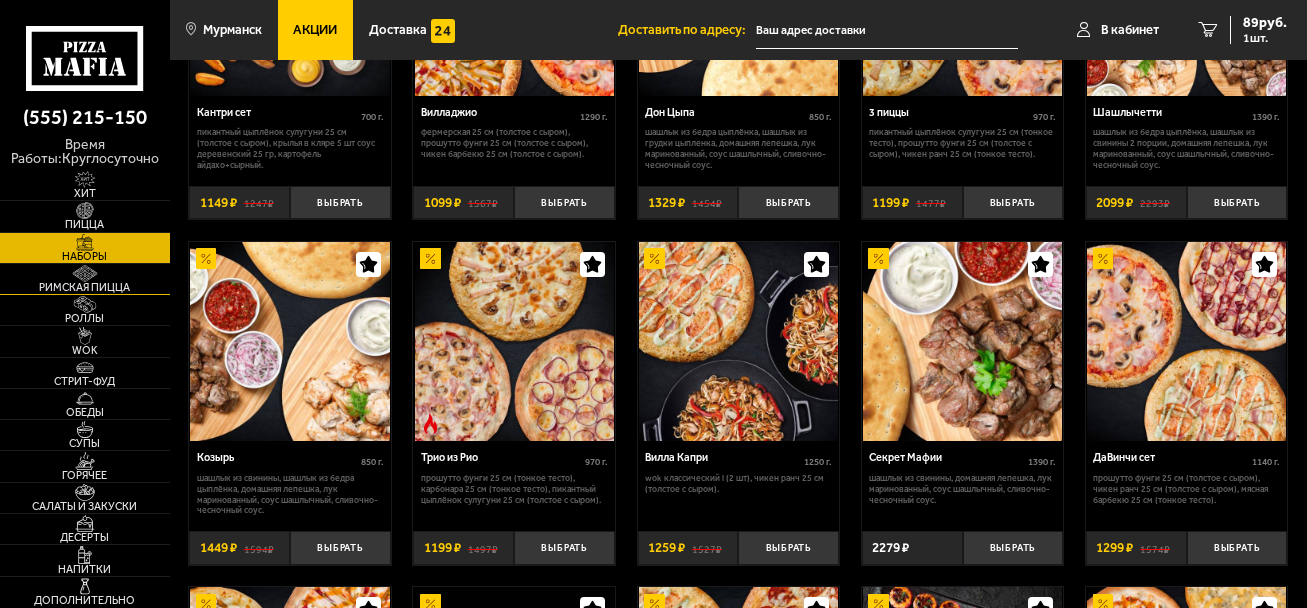 click on "Римская пицца" at bounding box center [85, 287] 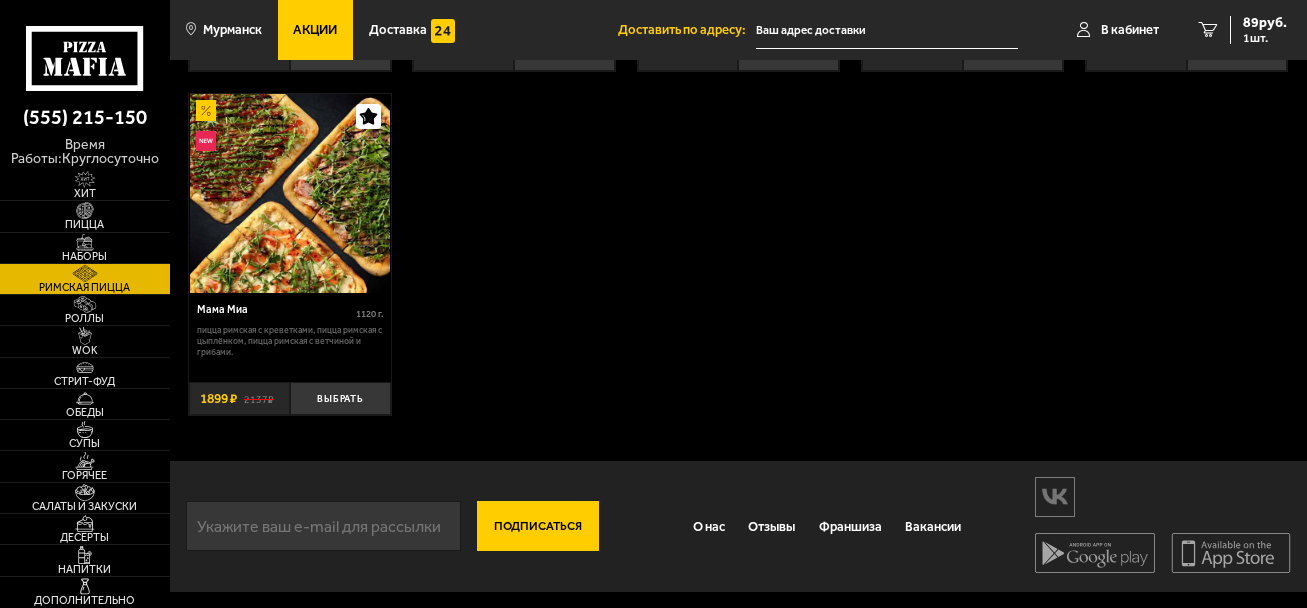 scroll, scrollTop: 0, scrollLeft: 0, axis: both 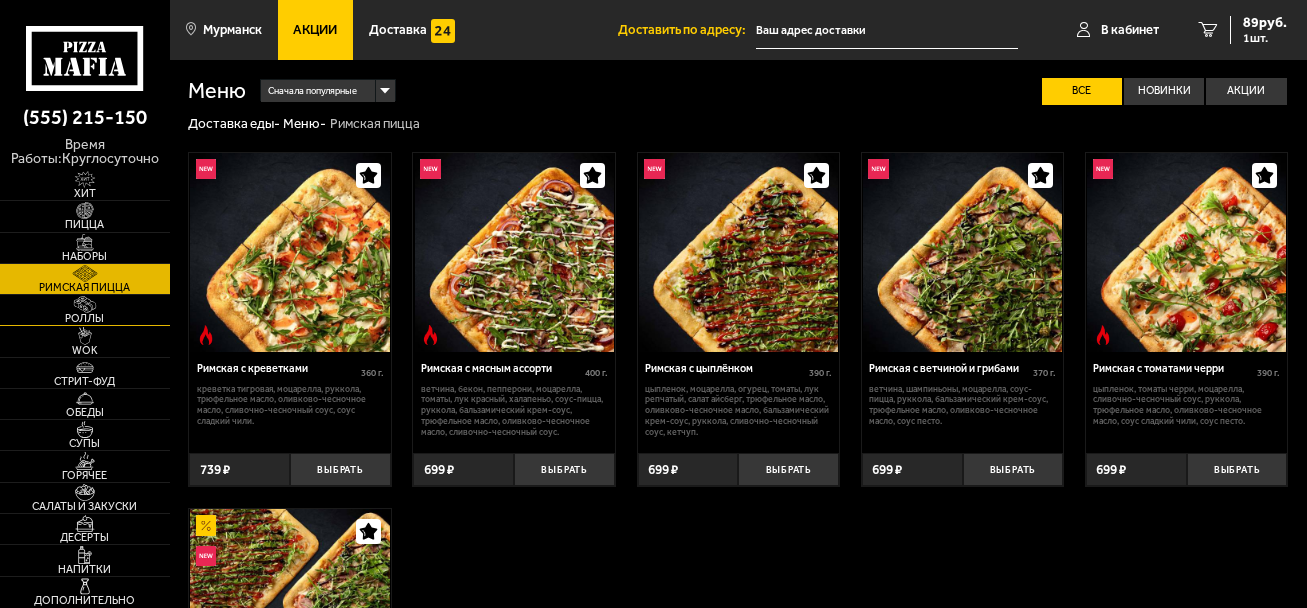 click on "Роллы" at bounding box center [85, 318] 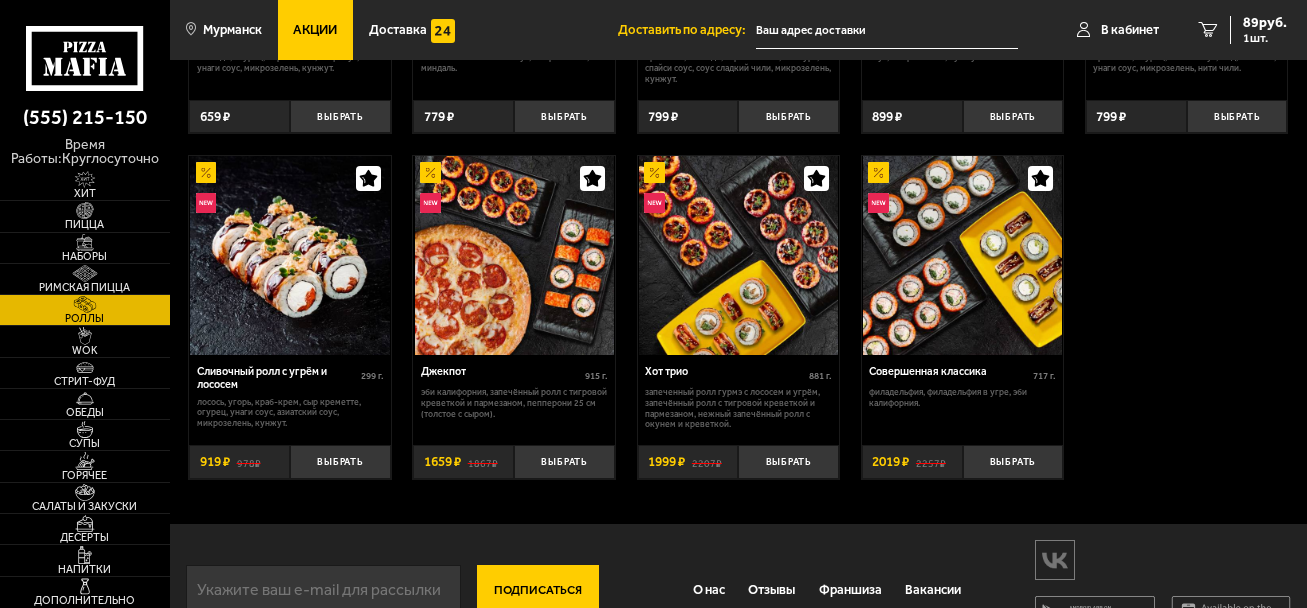 scroll, scrollTop: 764, scrollLeft: 0, axis: vertical 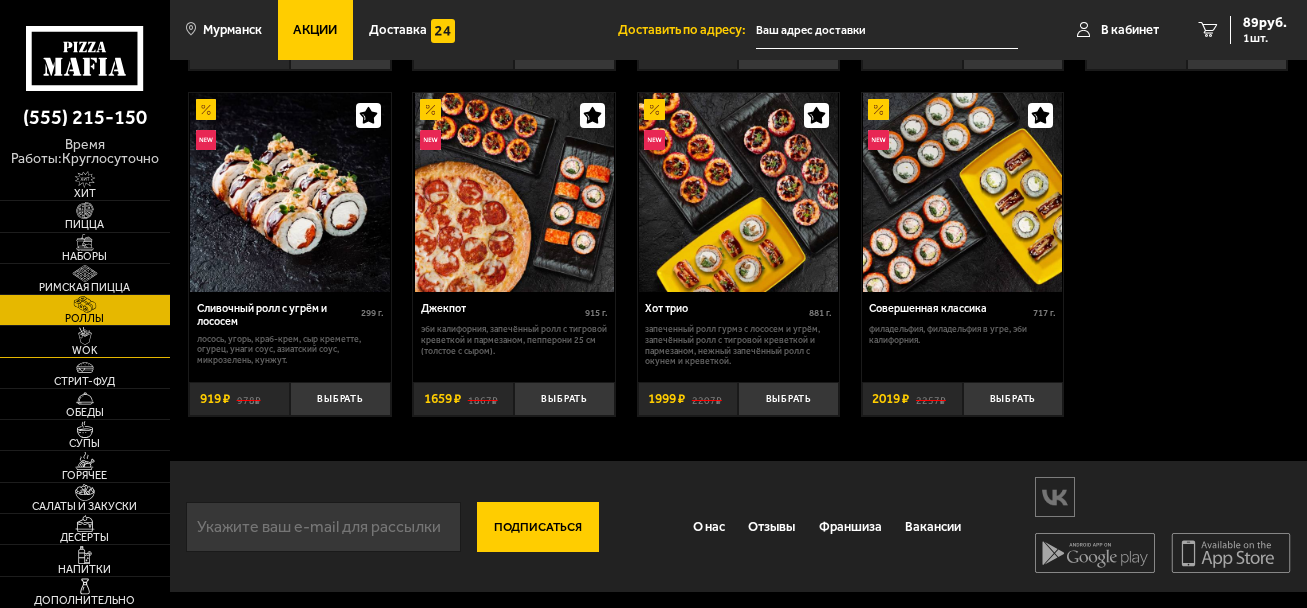 click on "WOK" at bounding box center (85, 350) 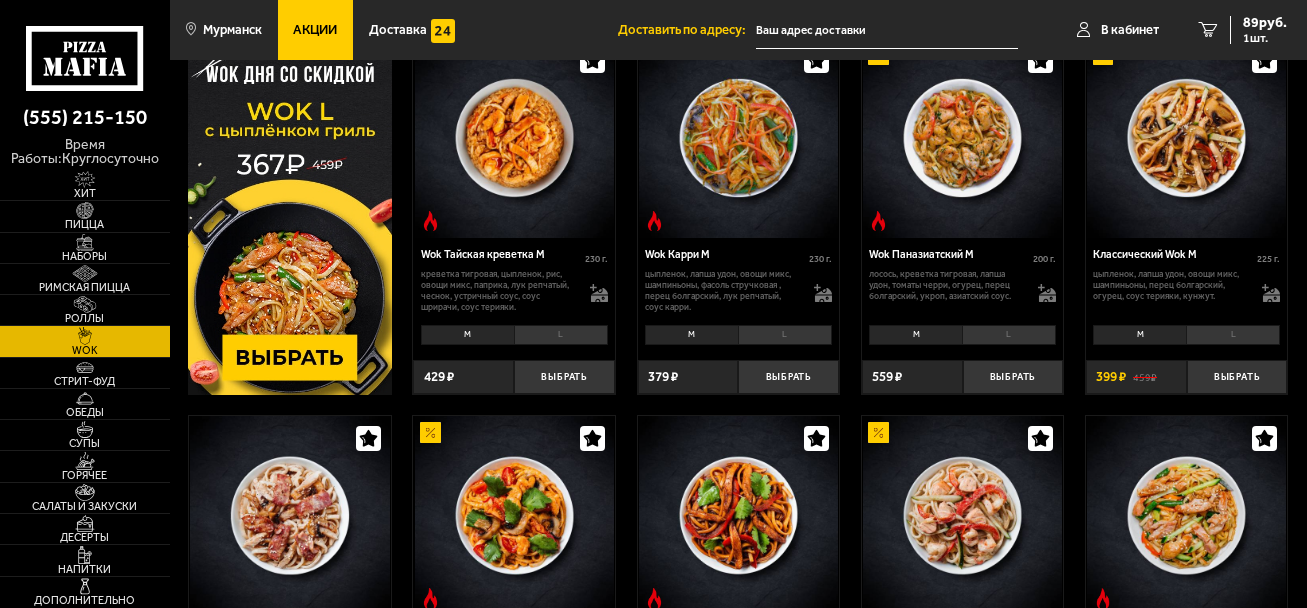 scroll, scrollTop: 217, scrollLeft: 0, axis: vertical 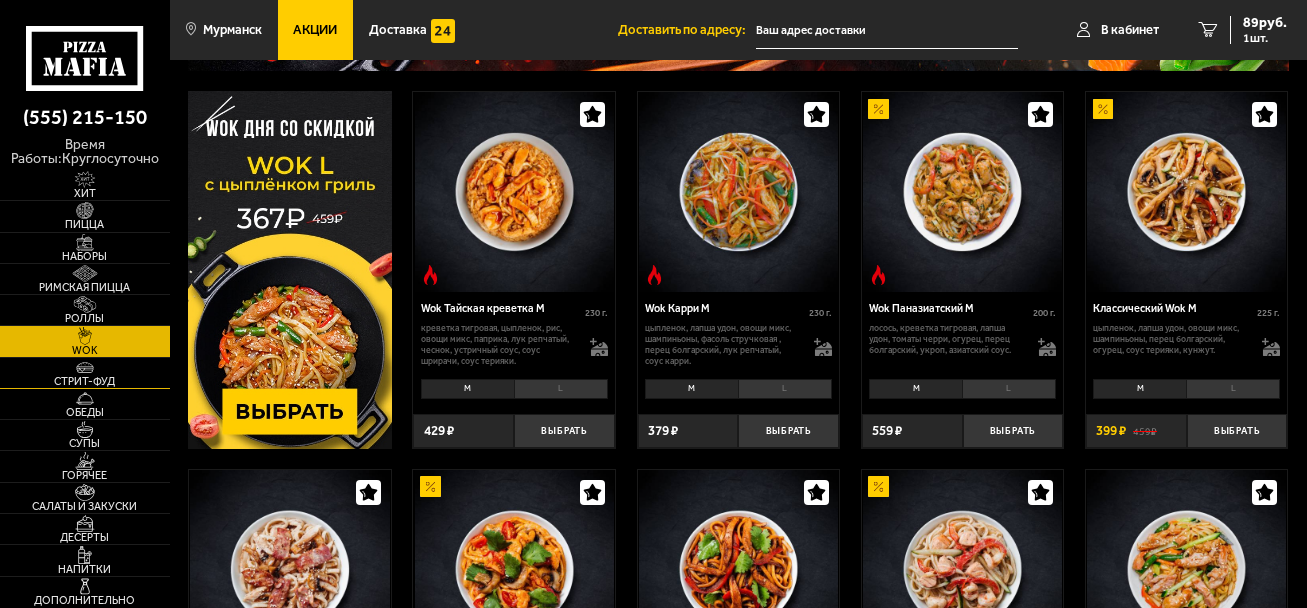 click on "Стрит-фуд" at bounding box center (85, 381) 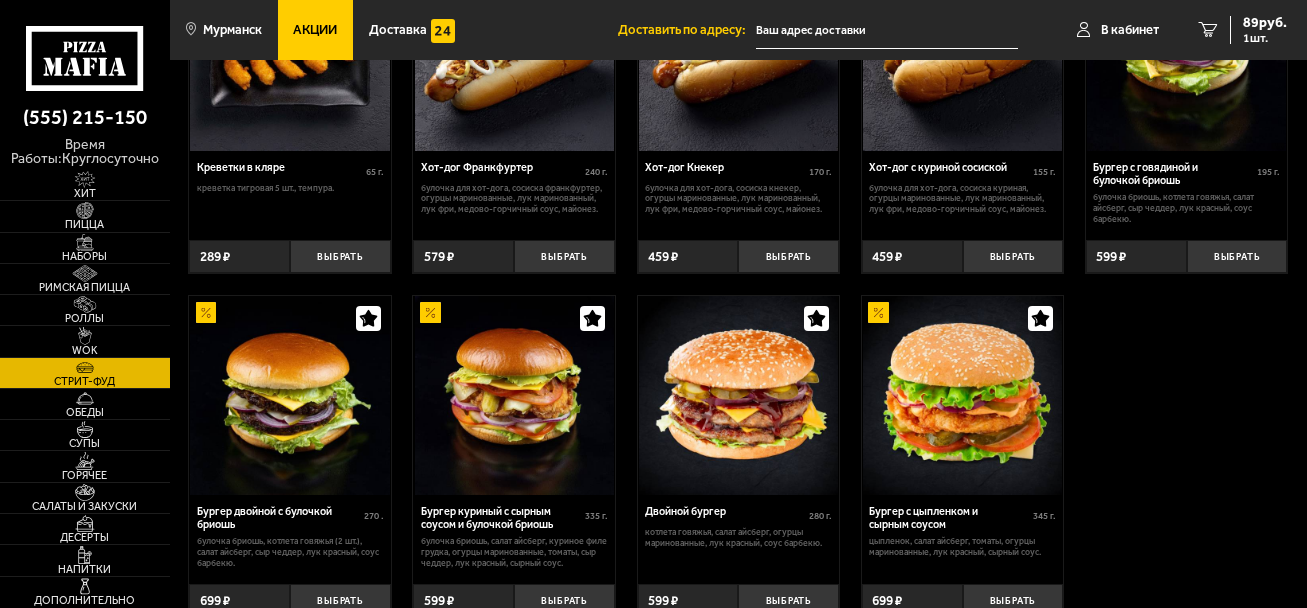 scroll, scrollTop: 300, scrollLeft: 0, axis: vertical 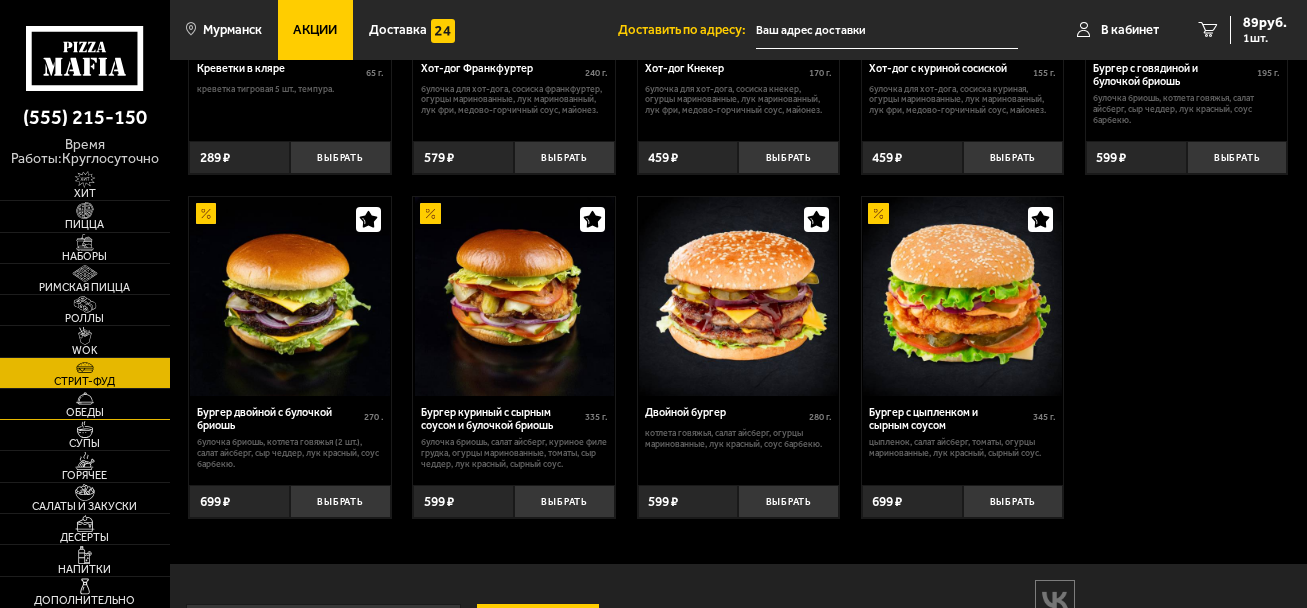 click on "Обеды" at bounding box center [85, 412] 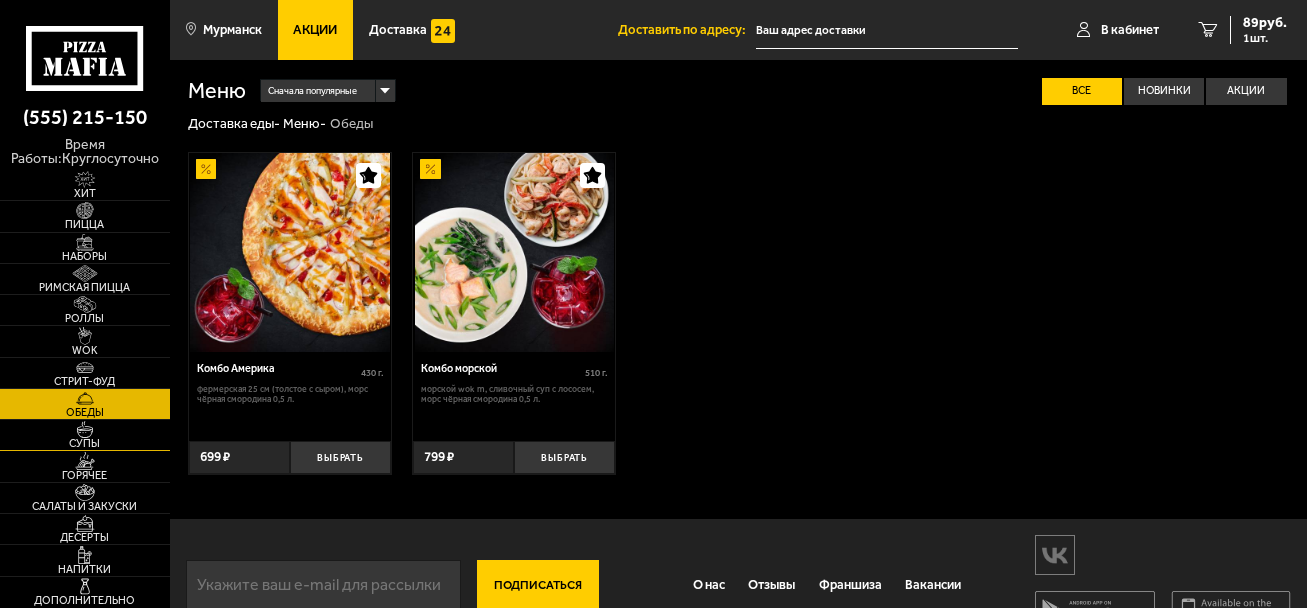 click on "Супы" at bounding box center (85, 443) 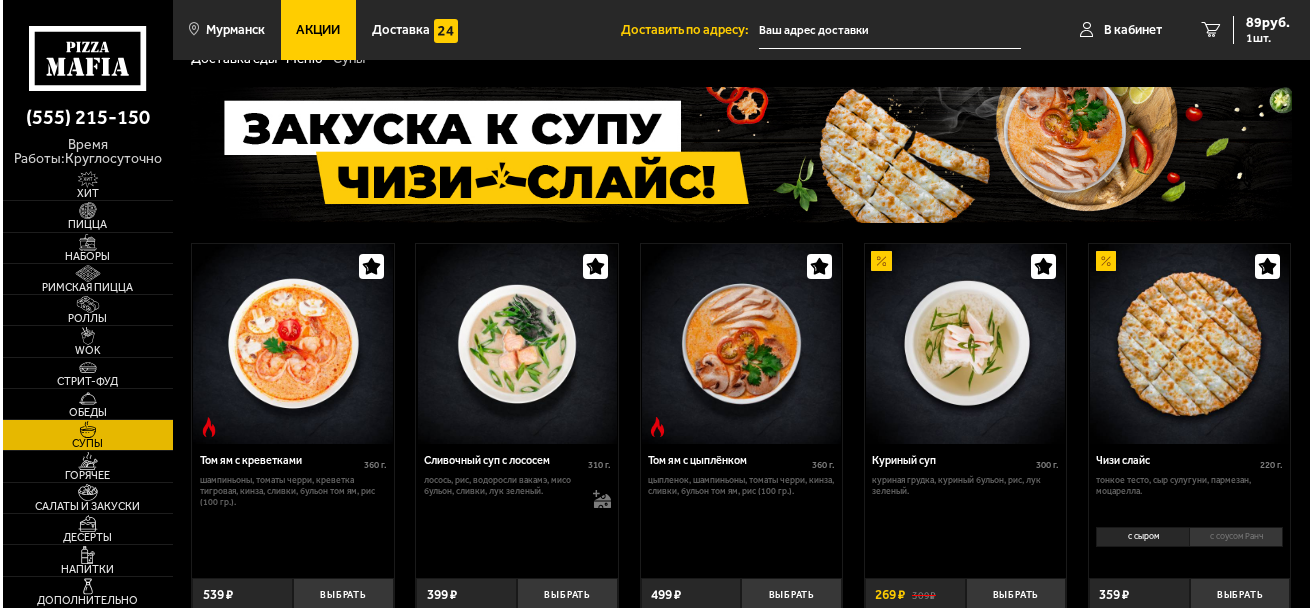 scroll, scrollTop: 100, scrollLeft: 0, axis: vertical 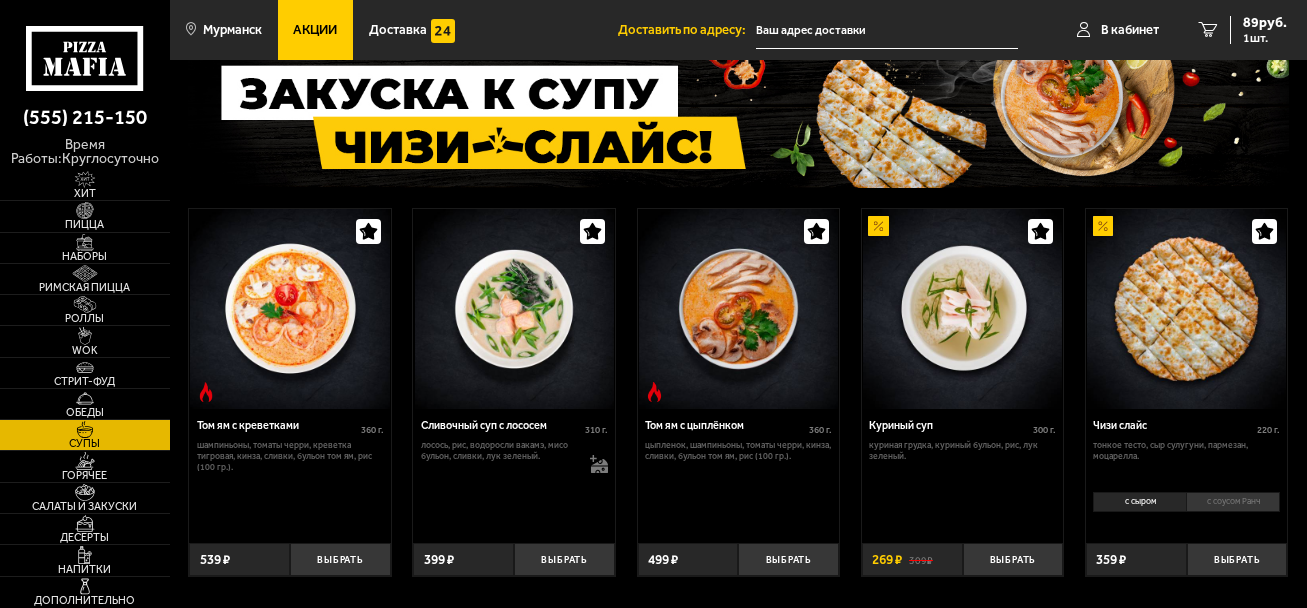 click at bounding box center (290, 308) 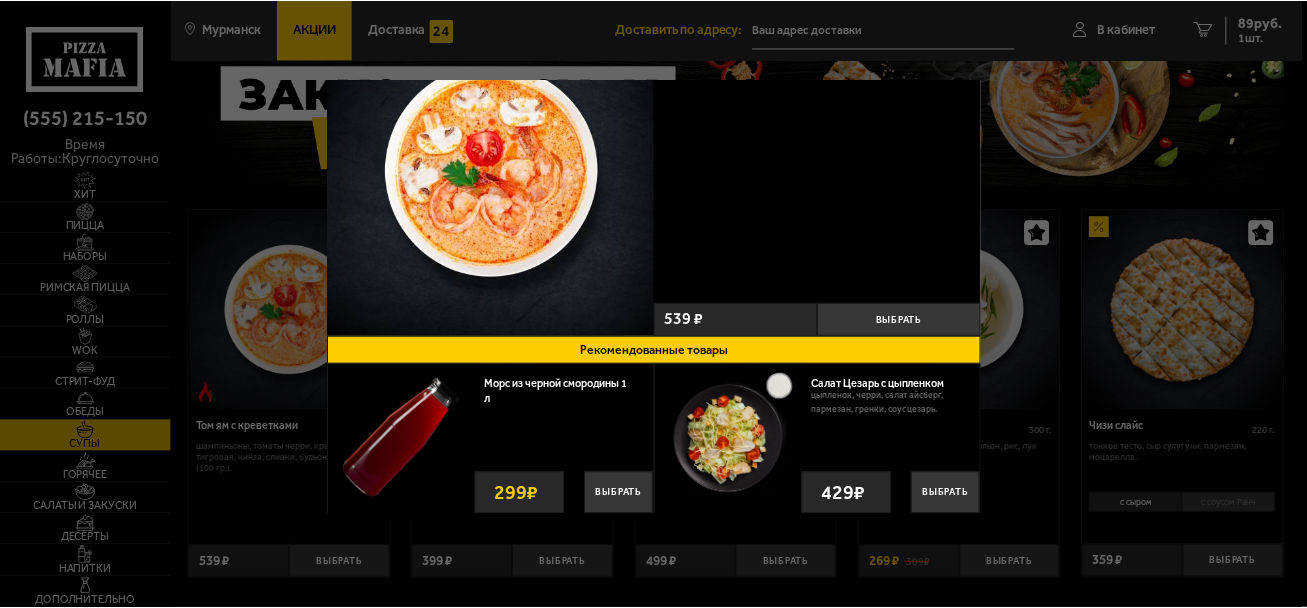 scroll, scrollTop: 0, scrollLeft: 0, axis: both 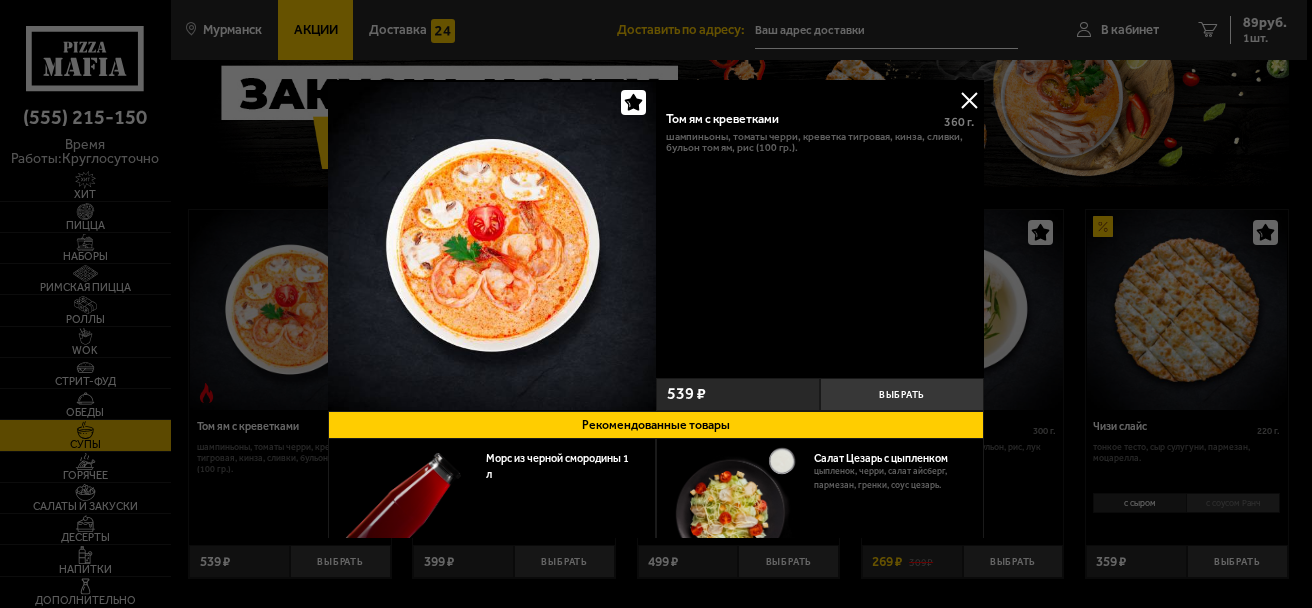 click at bounding box center [969, 100] 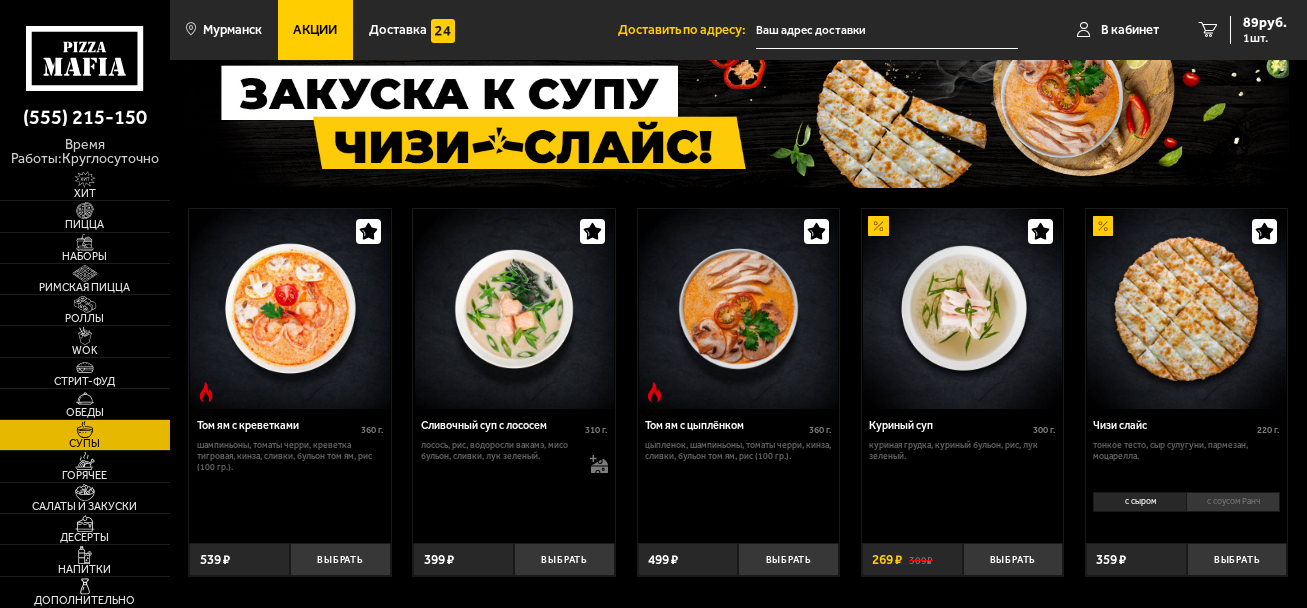 click at bounding box center [514, 308] 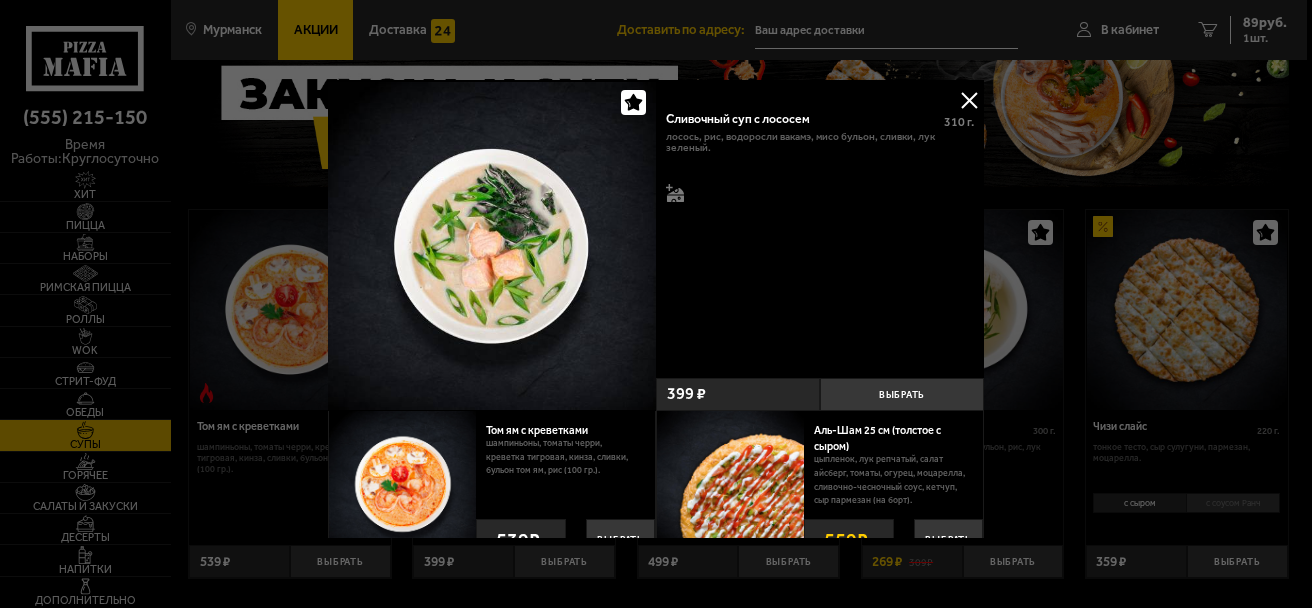 click at bounding box center (969, 100) 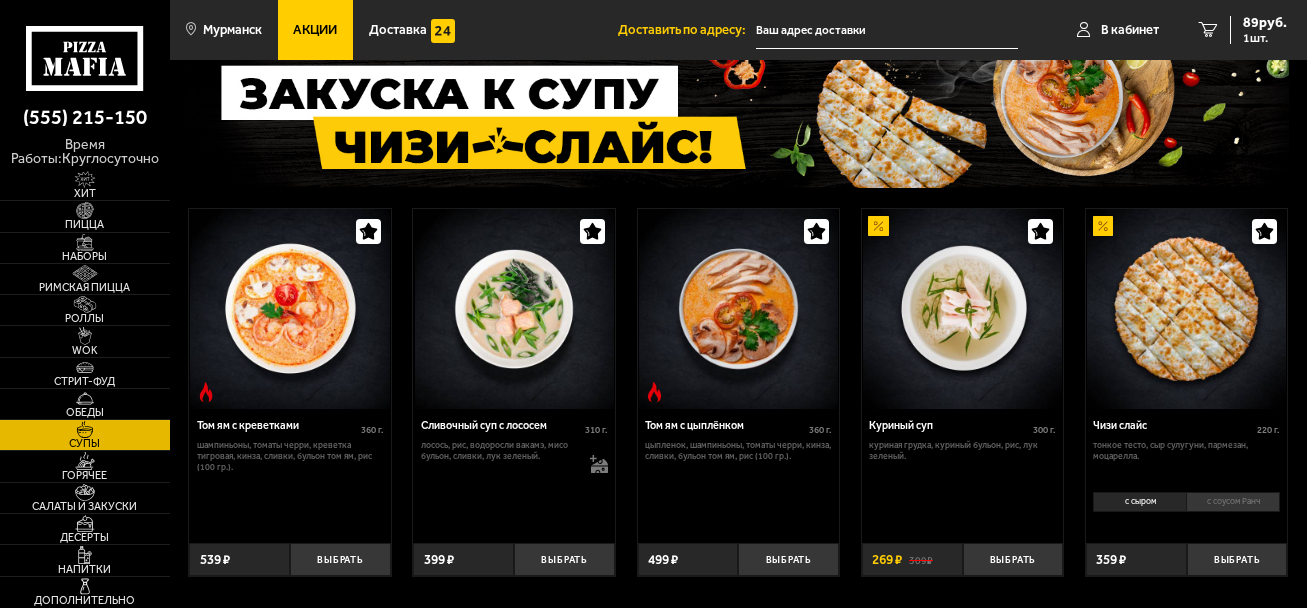 click at bounding box center (739, 308) 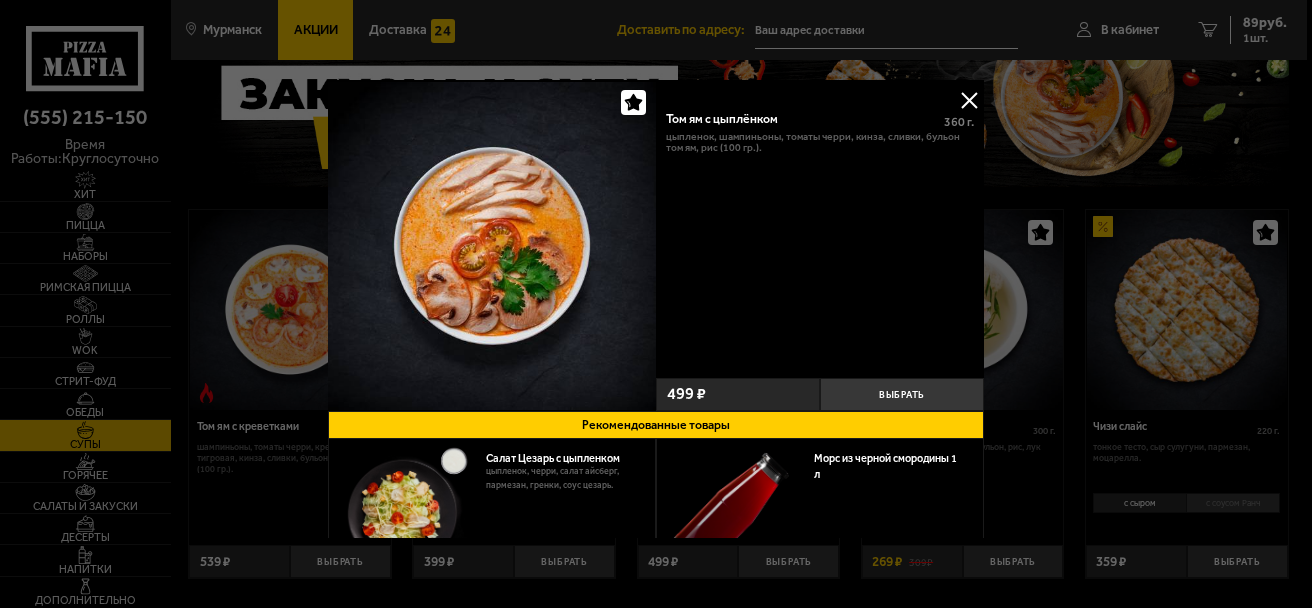 click at bounding box center [969, 100] 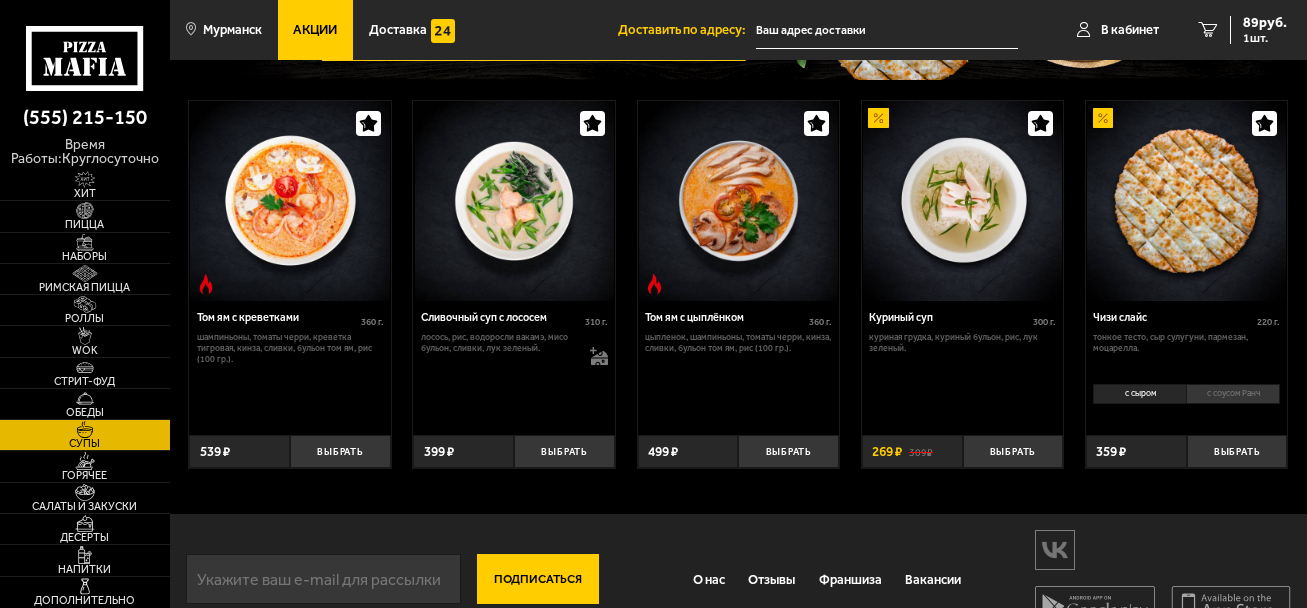 scroll, scrollTop: 263, scrollLeft: 0, axis: vertical 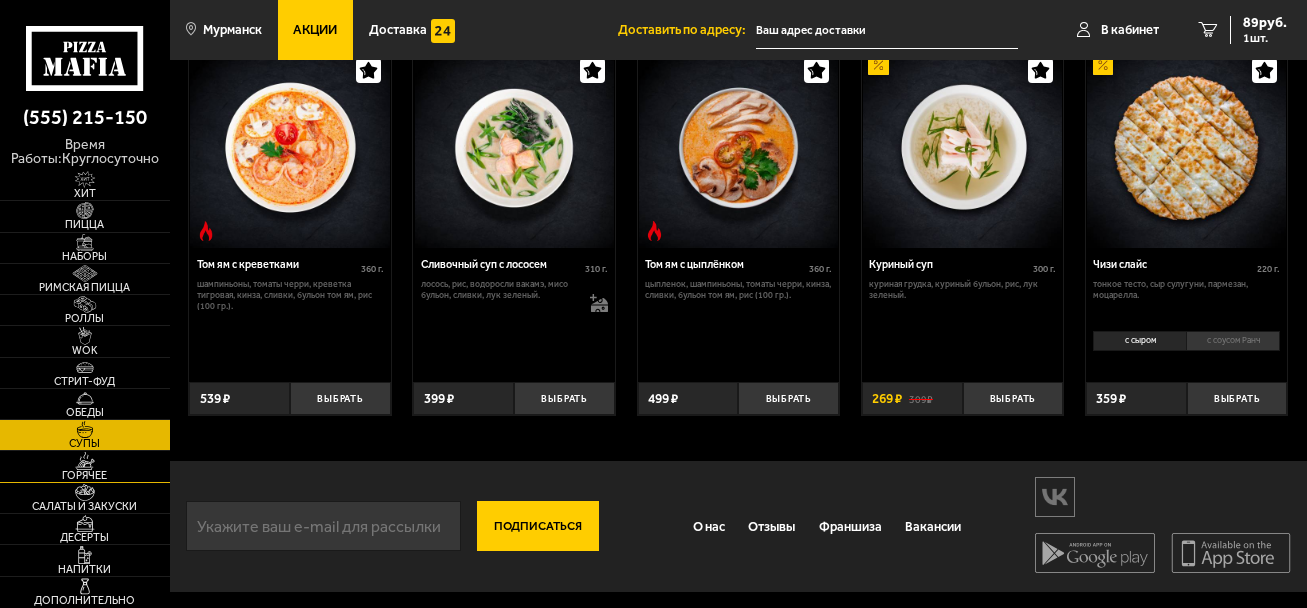 click on "Горячее" at bounding box center [85, 475] 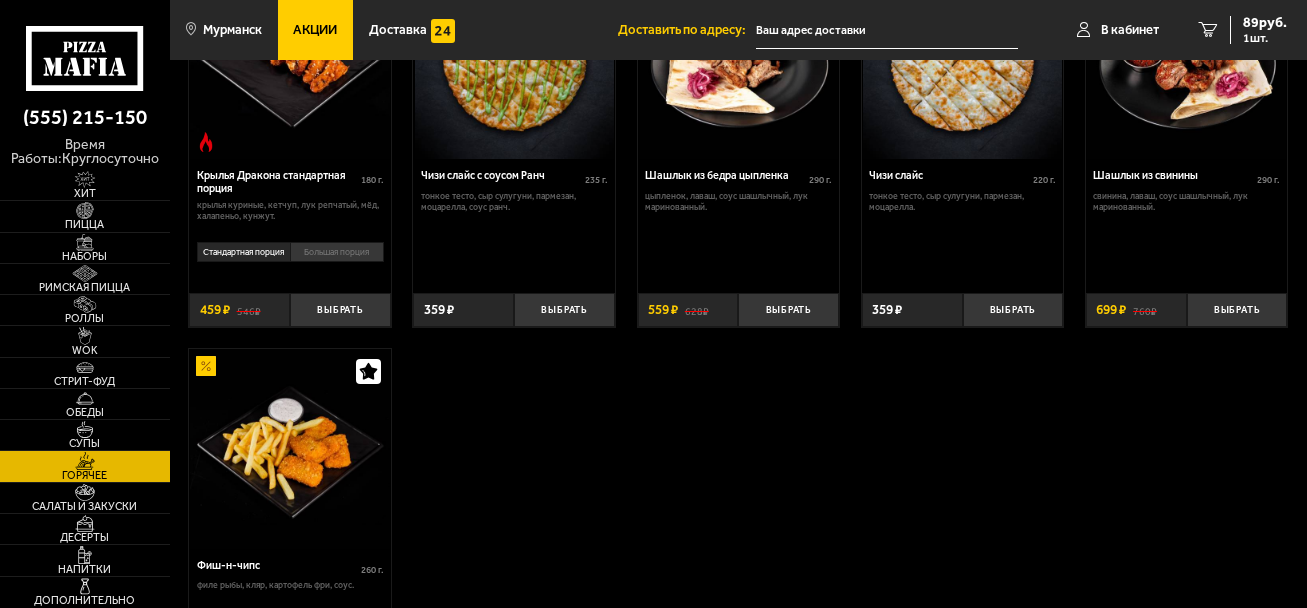scroll, scrollTop: 1000, scrollLeft: 0, axis: vertical 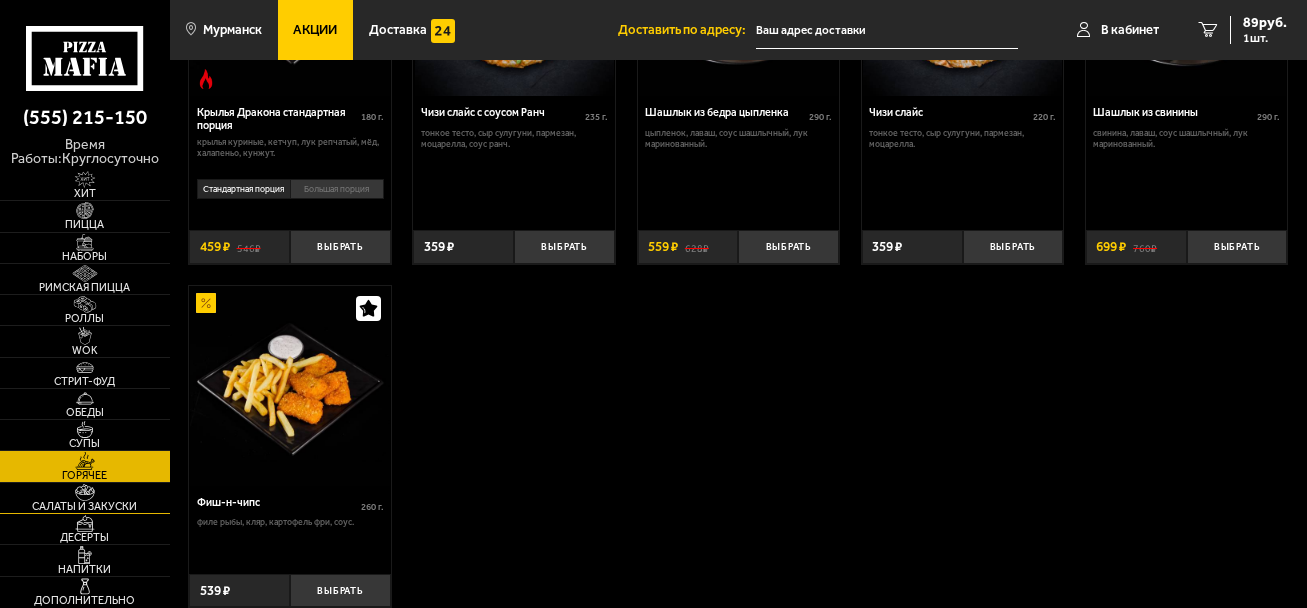 click at bounding box center [85, 492] 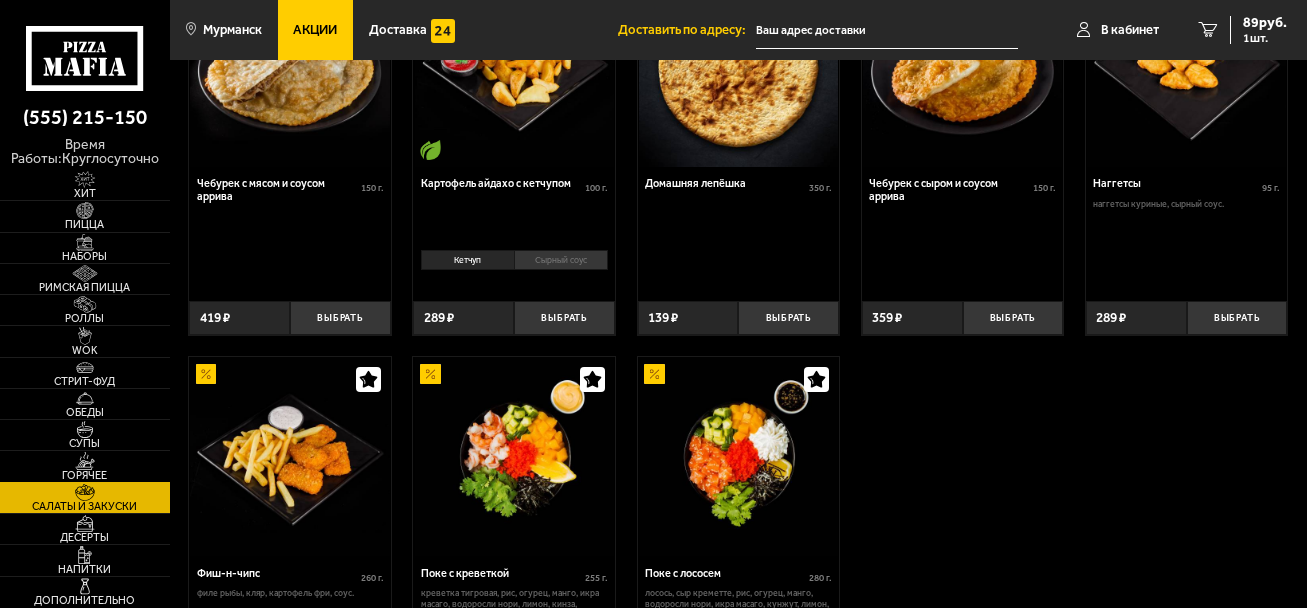 scroll, scrollTop: 1000, scrollLeft: 0, axis: vertical 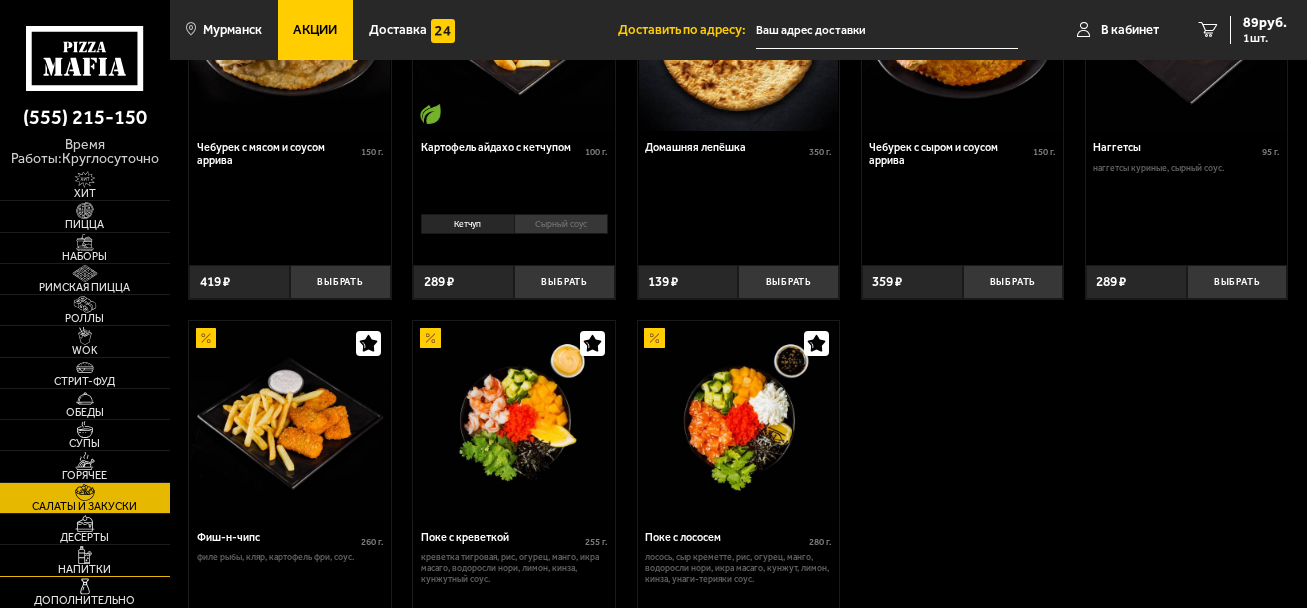 click on "Напитки" at bounding box center [85, 569] 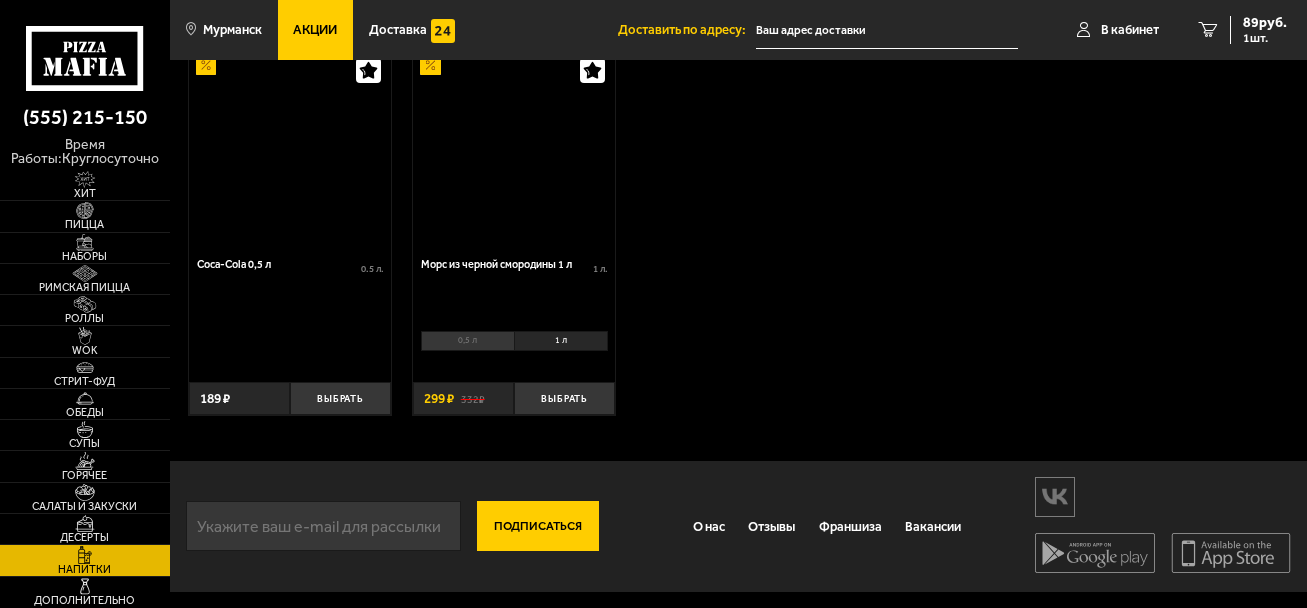 scroll, scrollTop: 0, scrollLeft: 0, axis: both 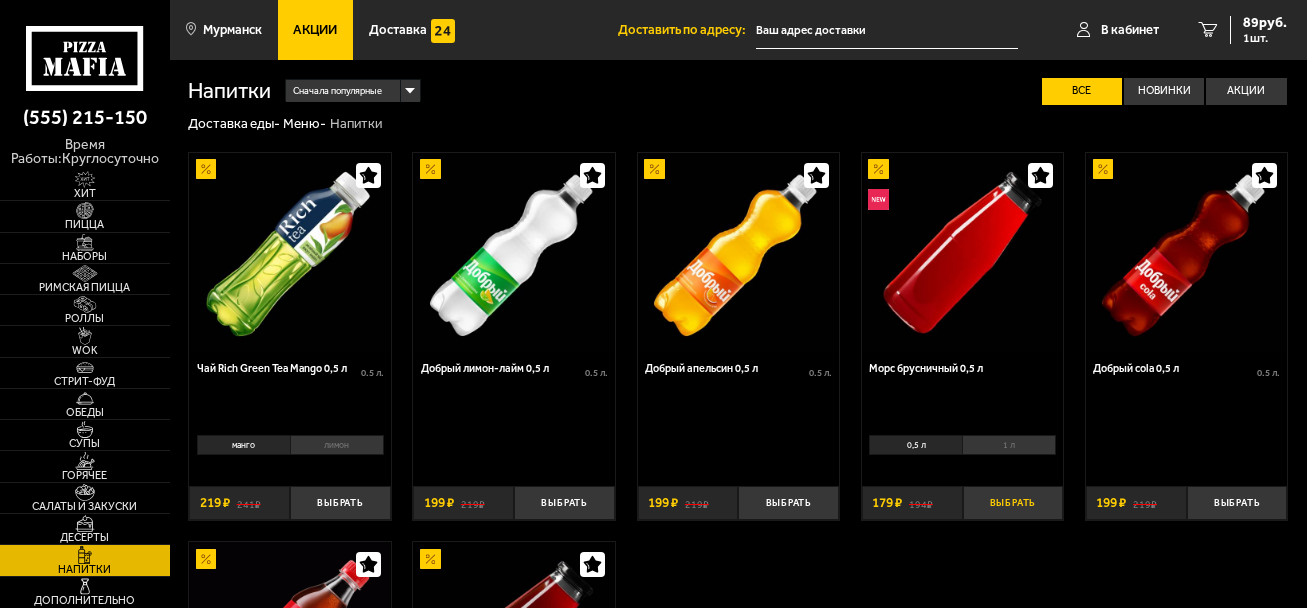 click on "Выбрать" at bounding box center (1013, 502) 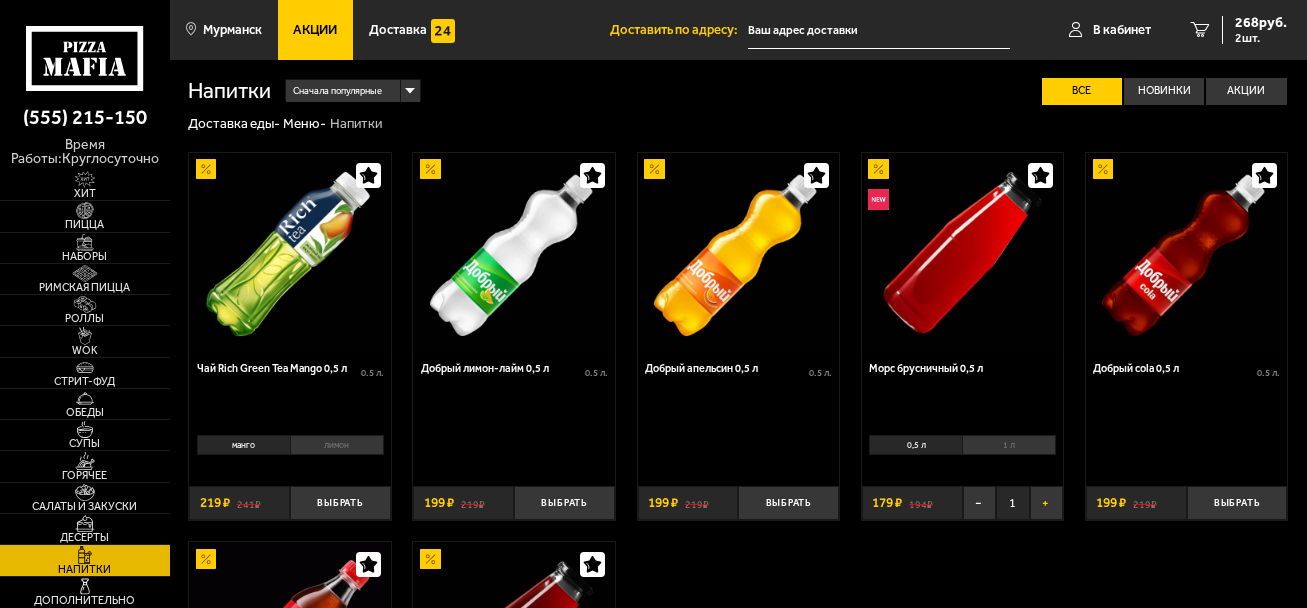 click on "+" at bounding box center (1047, 502) 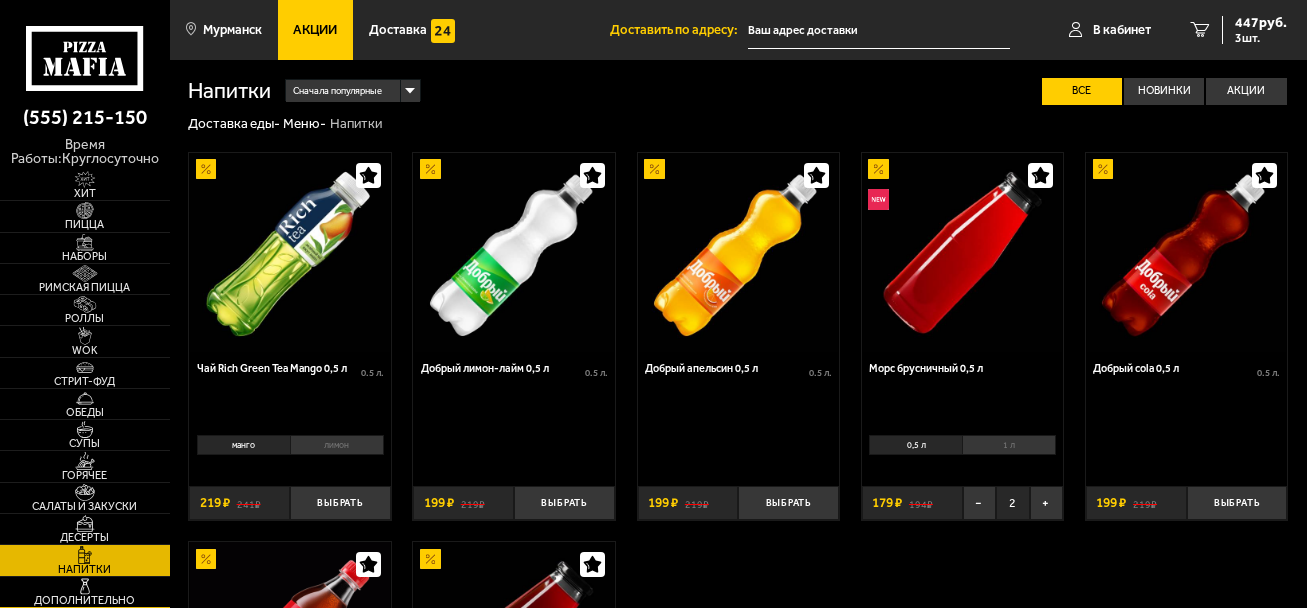 click on "Дополнительно" at bounding box center (85, 592) 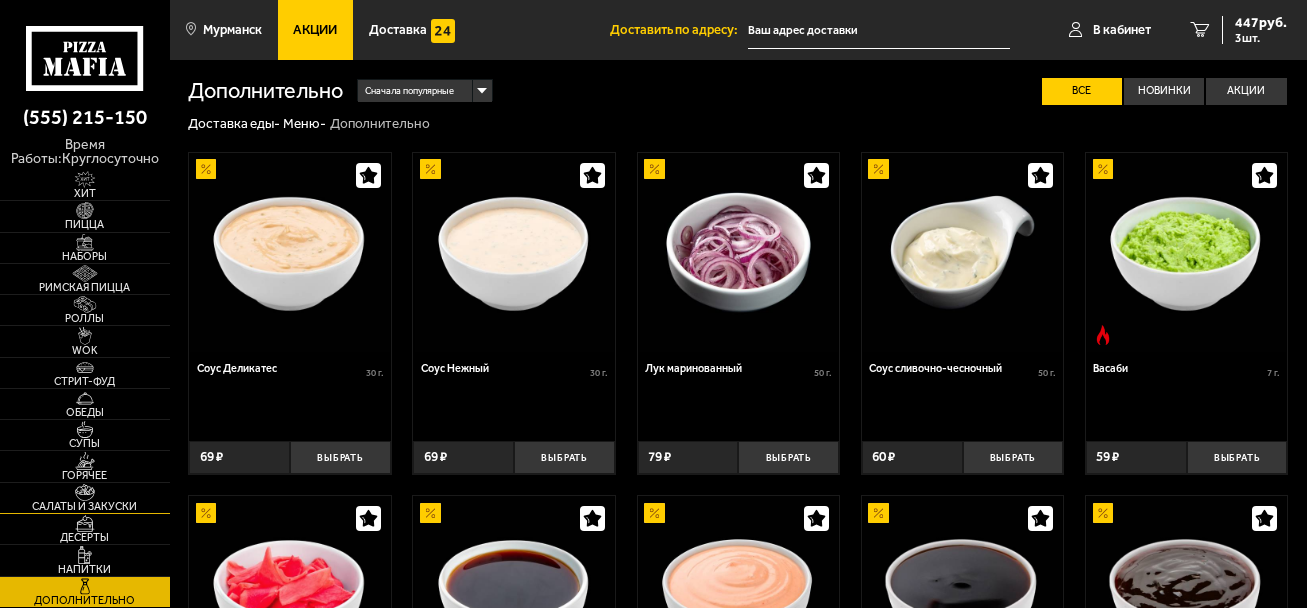 click on "Салаты и закуски" at bounding box center (85, 506) 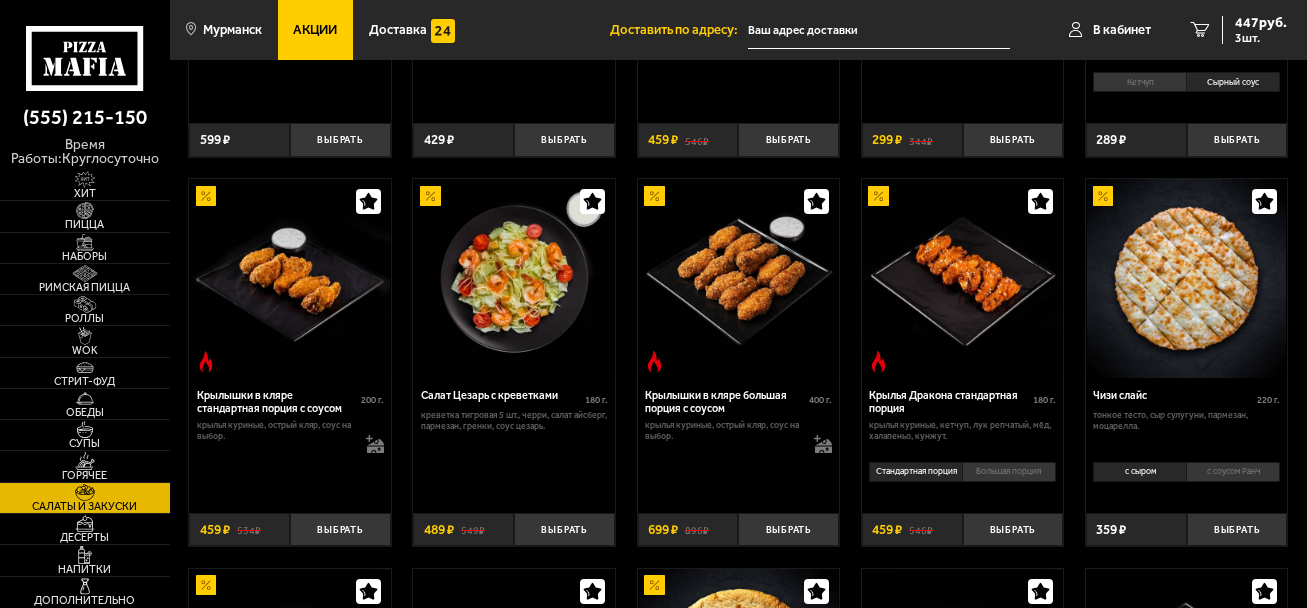 scroll, scrollTop: 400, scrollLeft: 0, axis: vertical 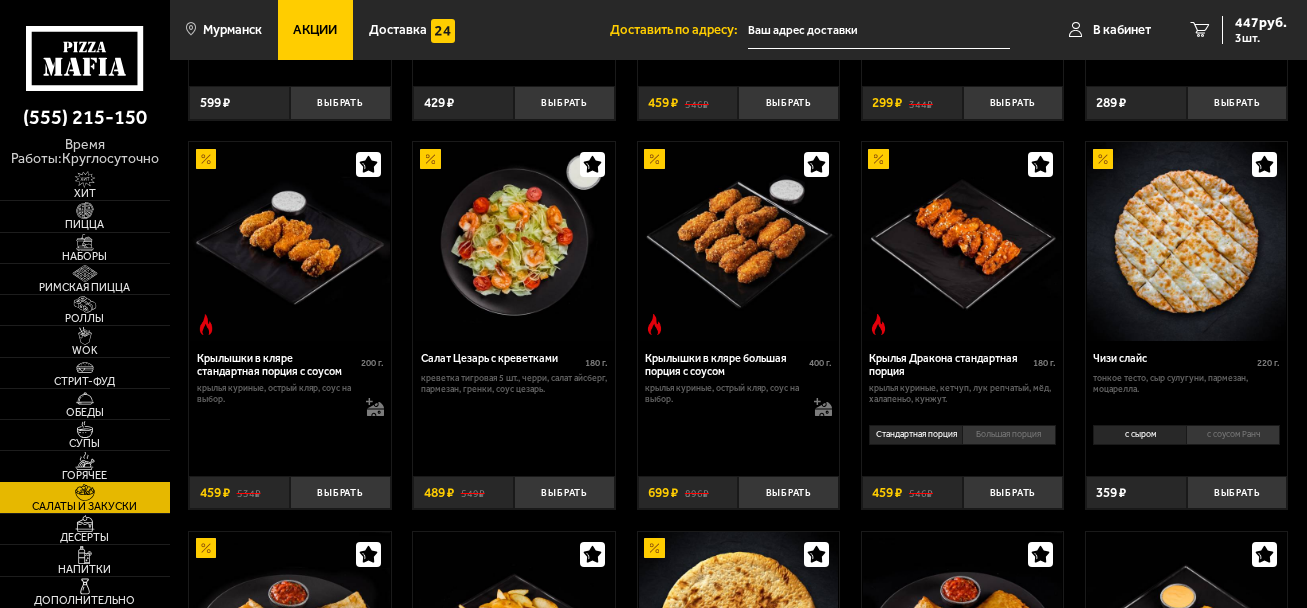 click on "Горячее" at bounding box center (85, 466) 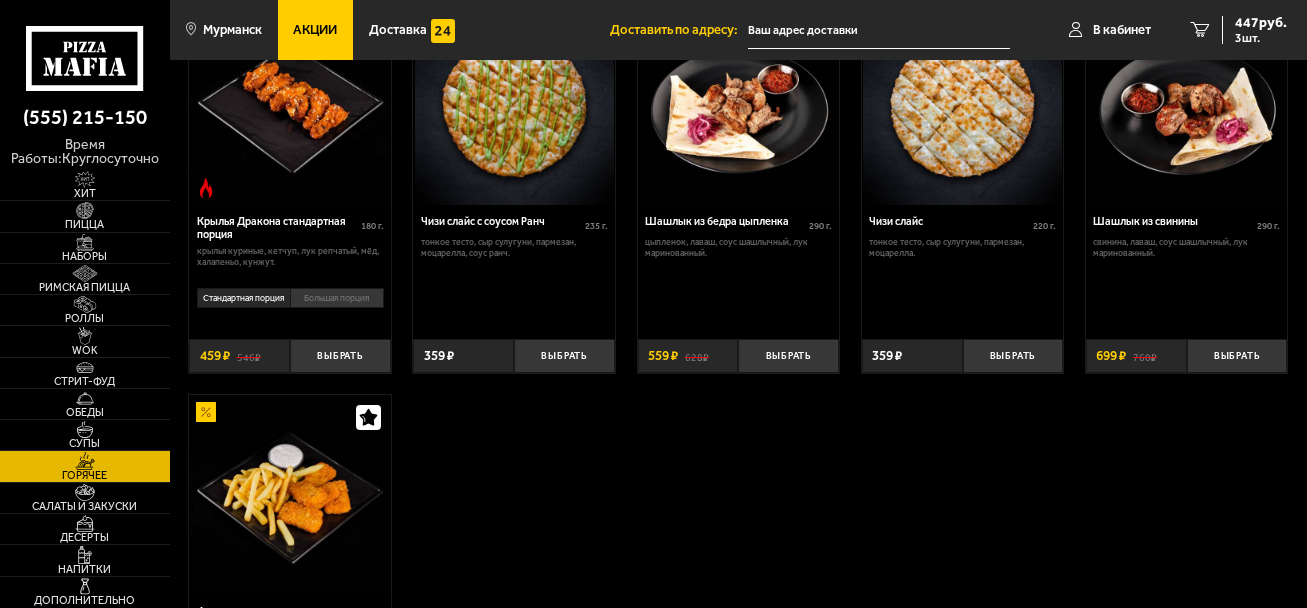 scroll, scrollTop: 700, scrollLeft: 0, axis: vertical 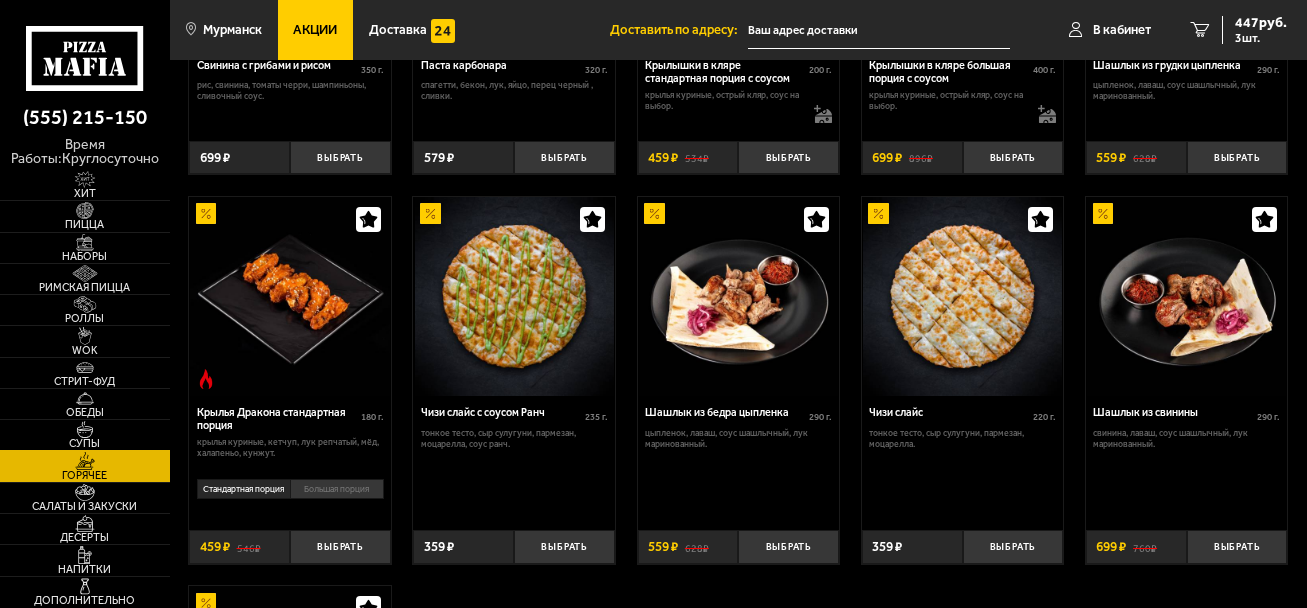 click at bounding box center [85, 429] 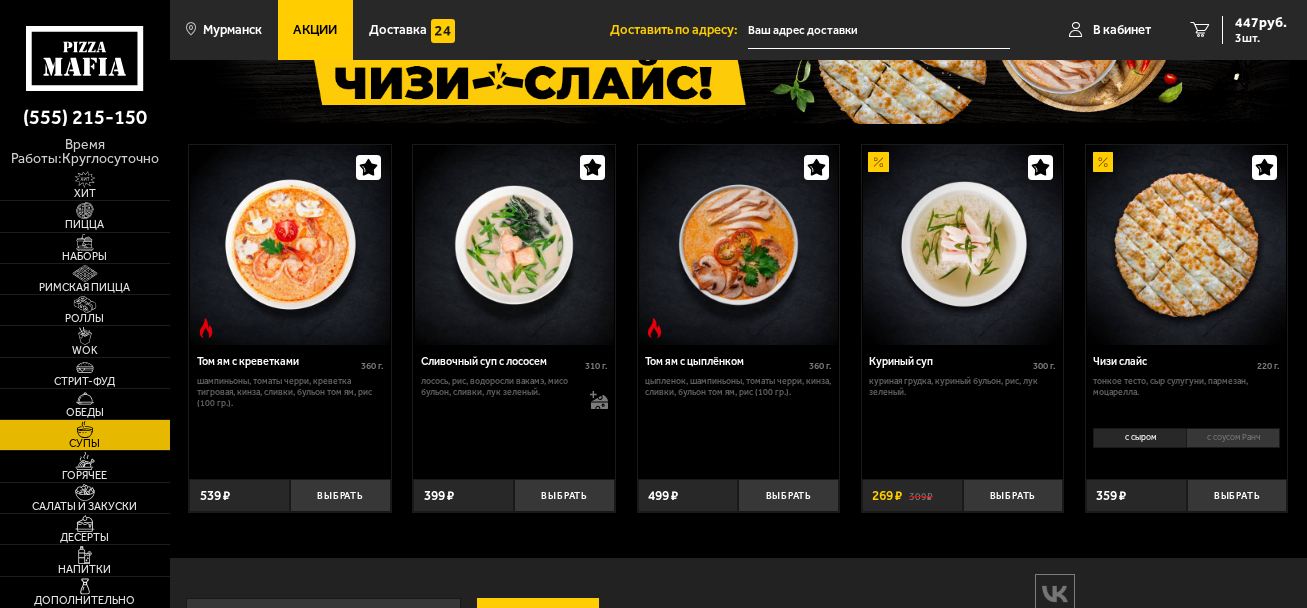 scroll, scrollTop: 200, scrollLeft: 0, axis: vertical 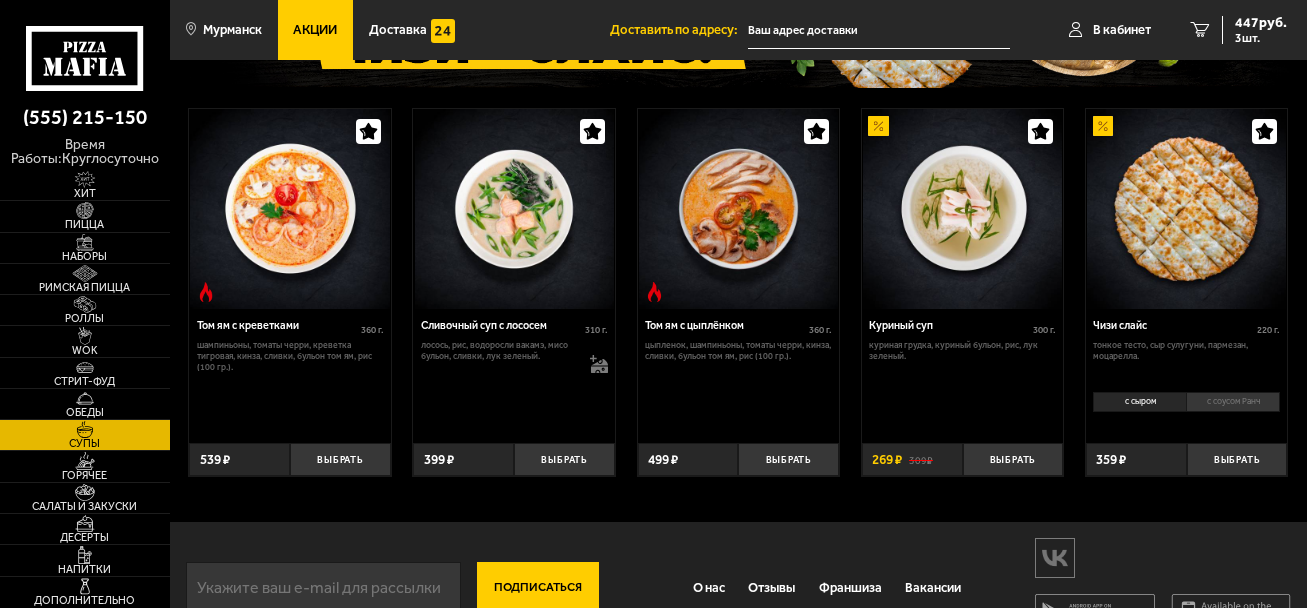 click at bounding box center (1187, 208) 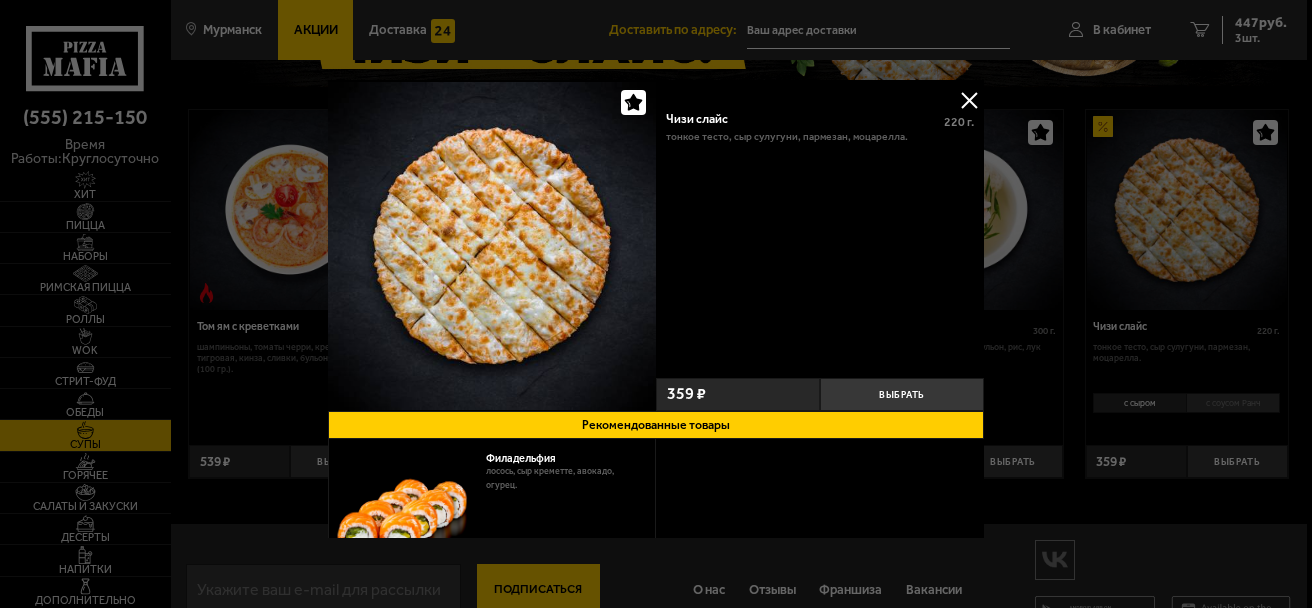 click at bounding box center (969, 100) 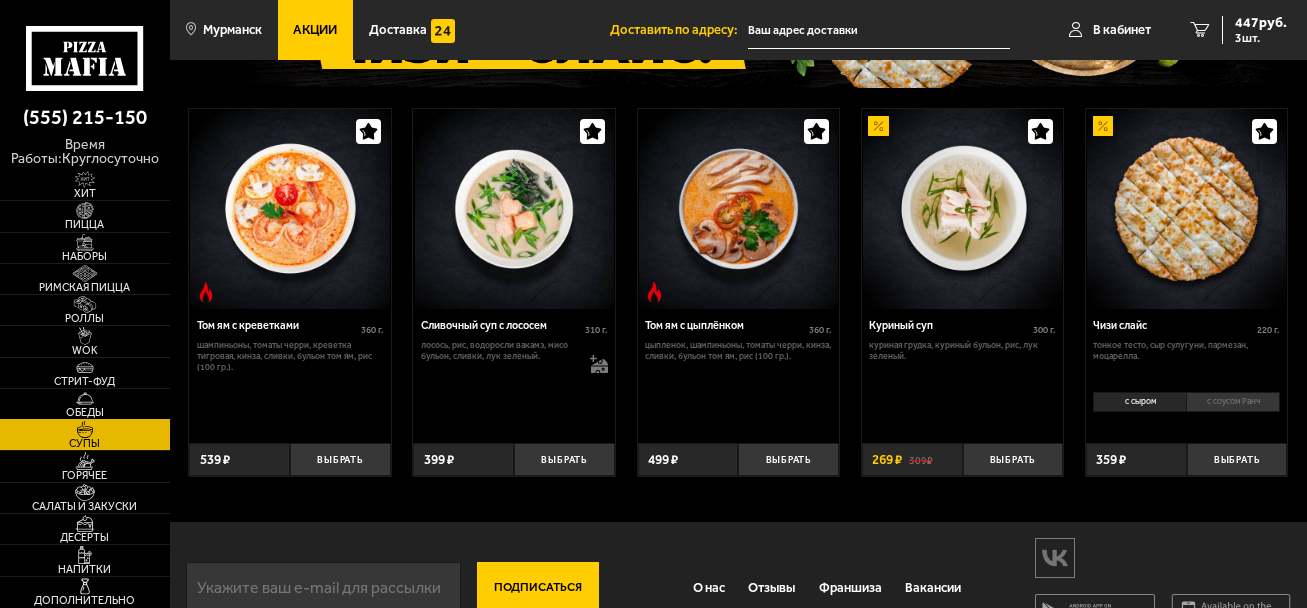 click at bounding box center [85, 398] 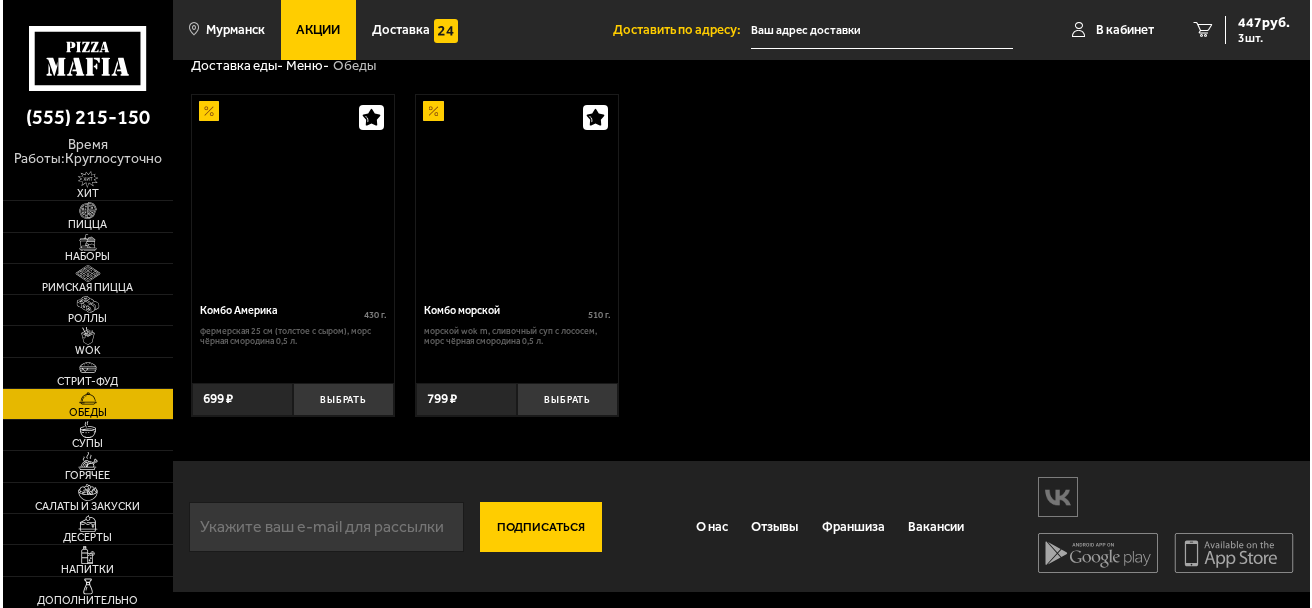 scroll, scrollTop: 0, scrollLeft: 0, axis: both 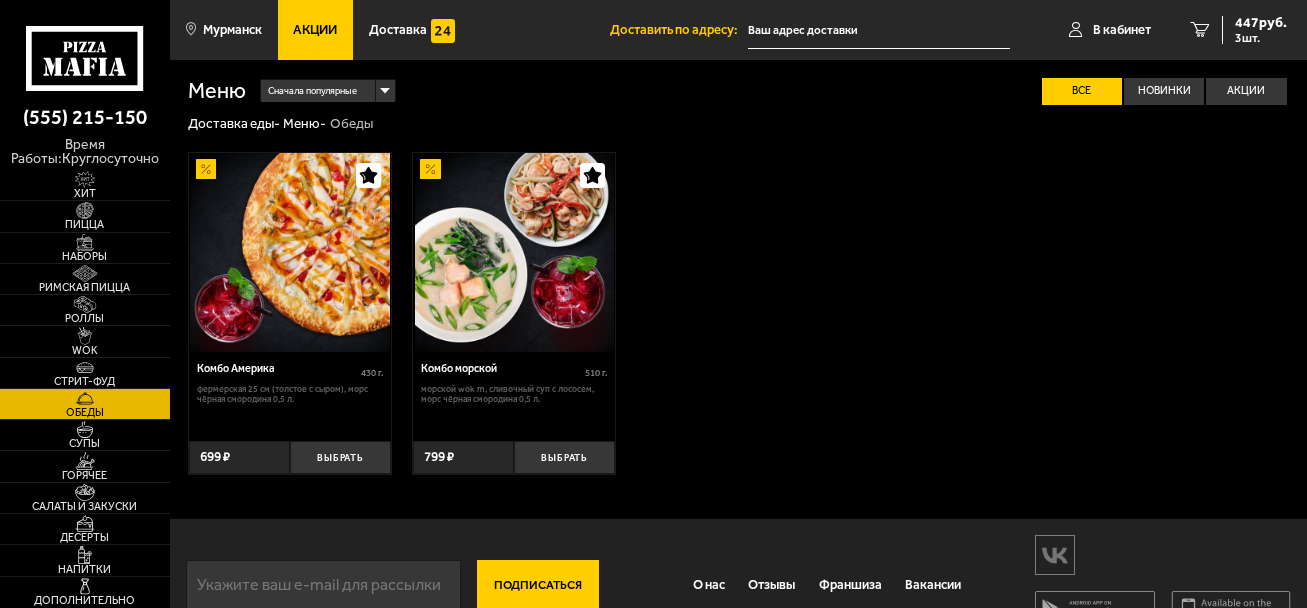 click at bounding box center (514, 252) 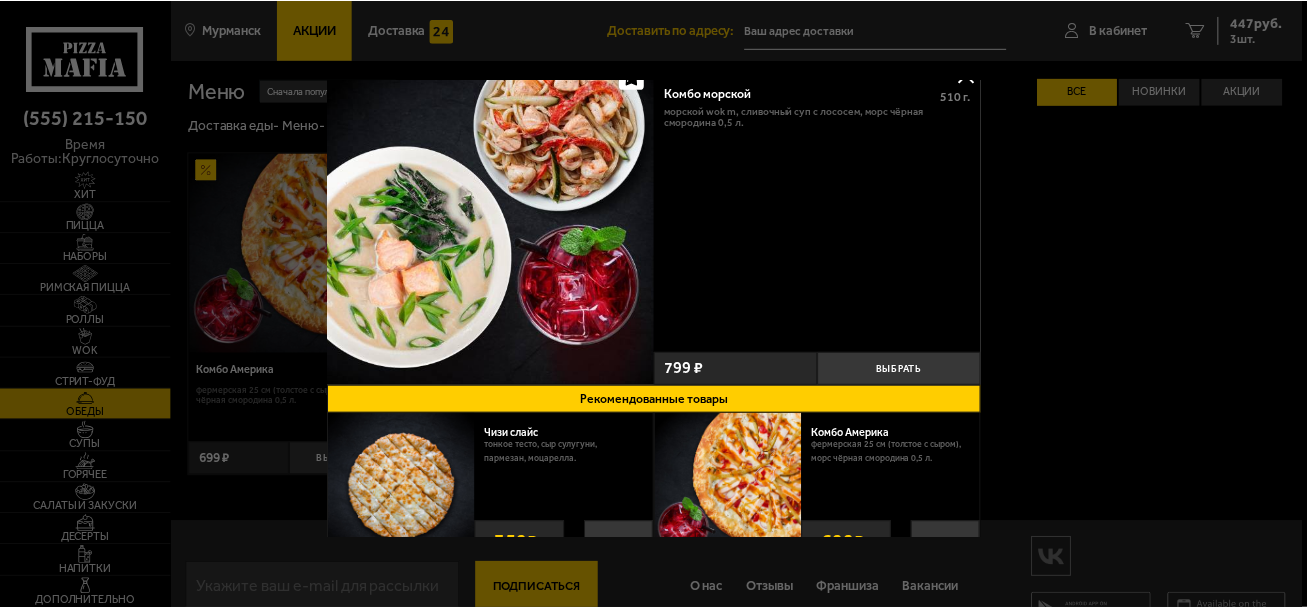 scroll, scrollTop: 0, scrollLeft: 0, axis: both 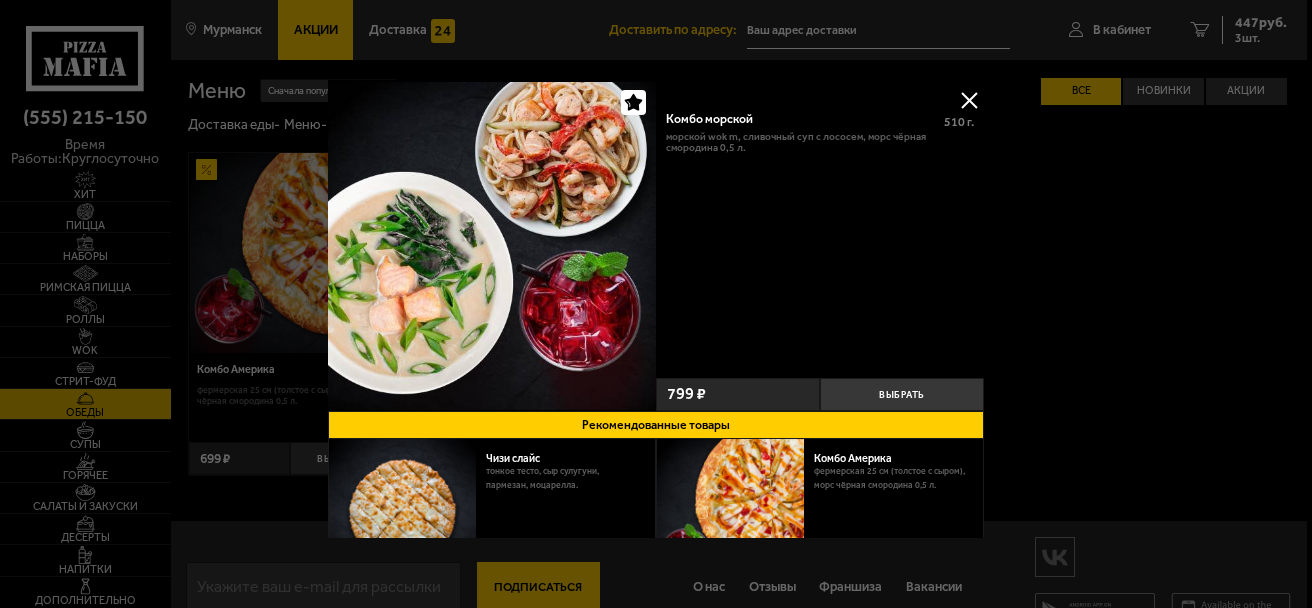 click at bounding box center [969, 100] 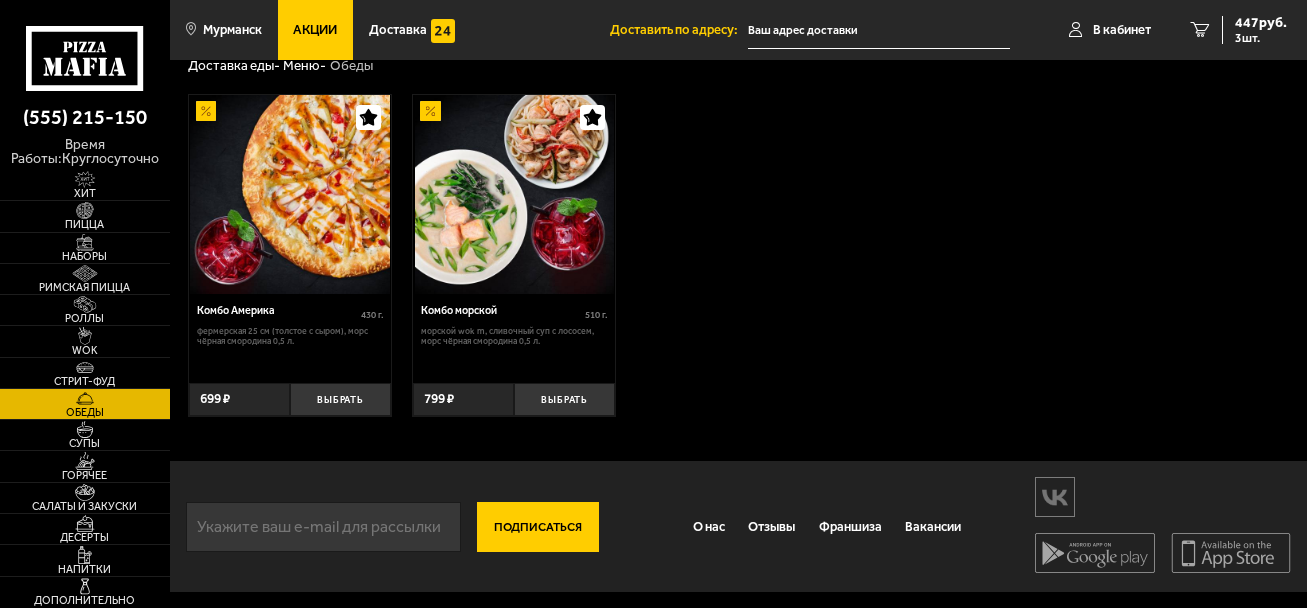 scroll, scrollTop: 0, scrollLeft: 0, axis: both 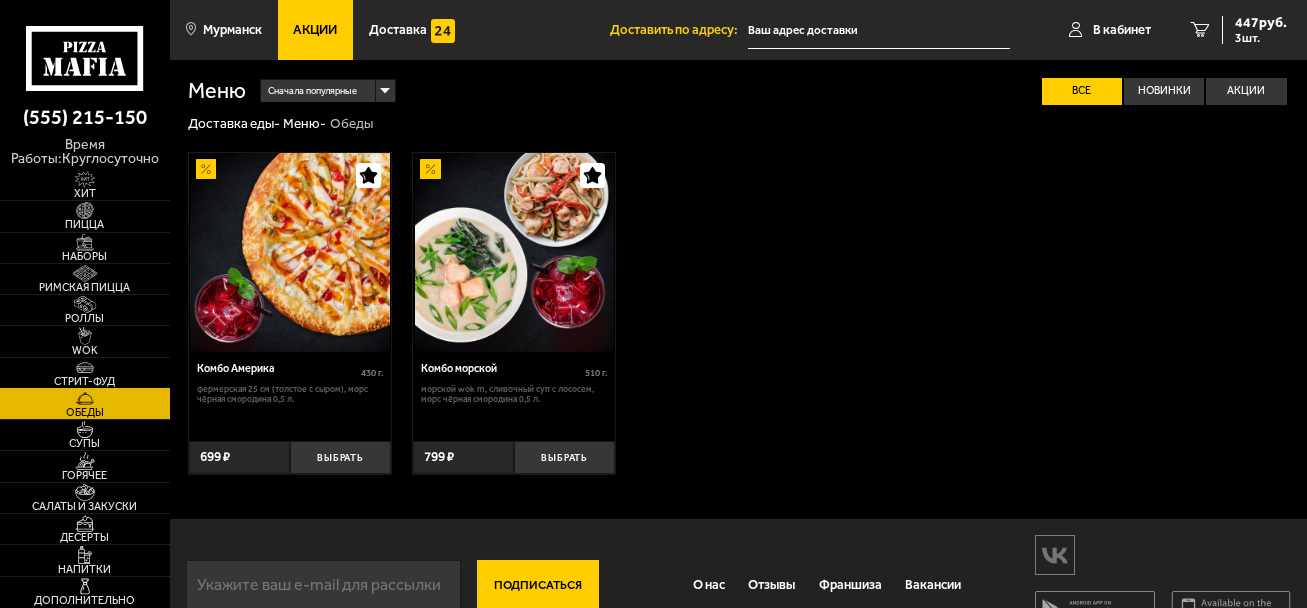 click on "Стрит-фуд" at bounding box center (85, 381) 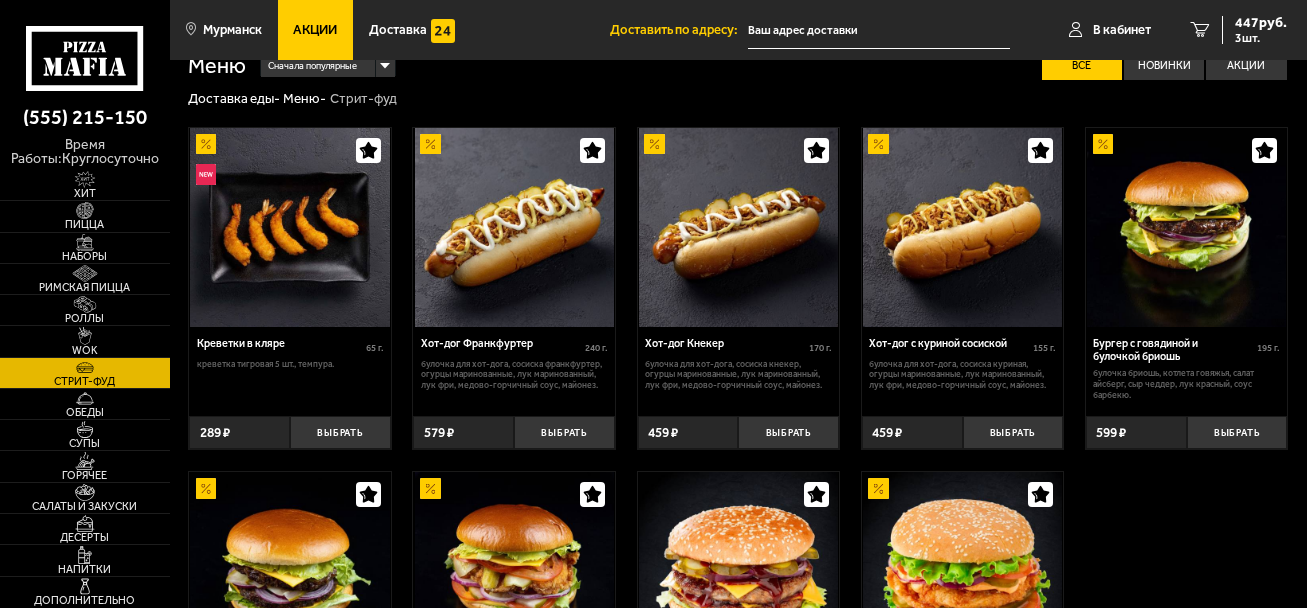 scroll, scrollTop: 0, scrollLeft: 0, axis: both 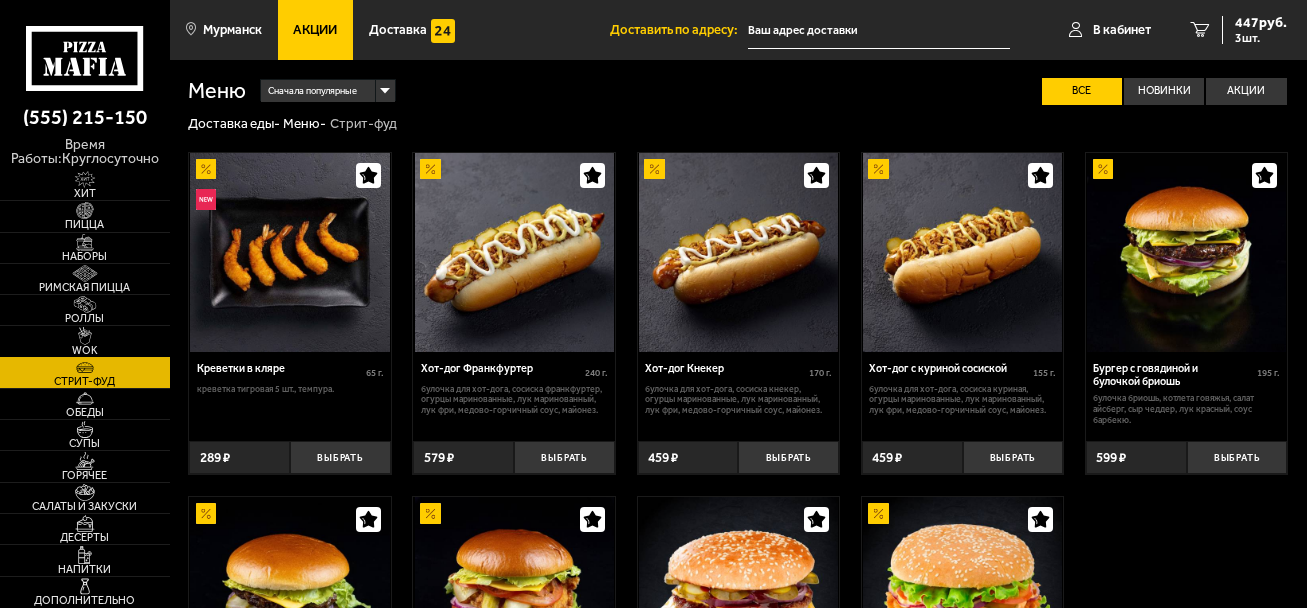 click on "WOK" at bounding box center [85, 341] 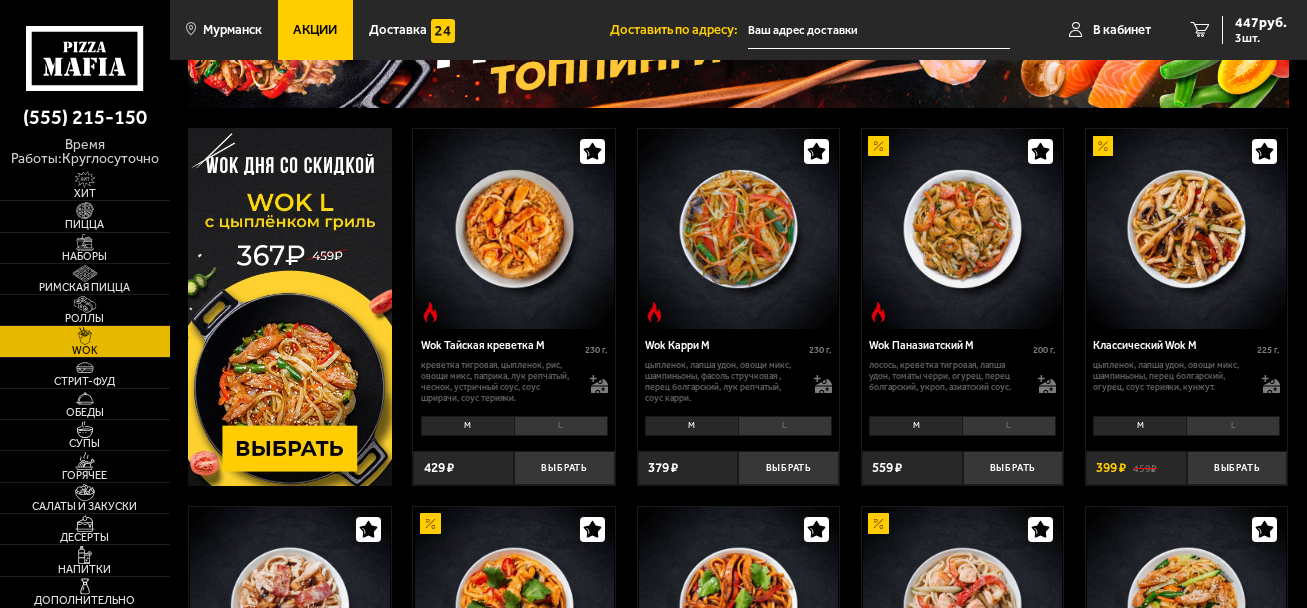 scroll, scrollTop: 200, scrollLeft: 0, axis: vertical 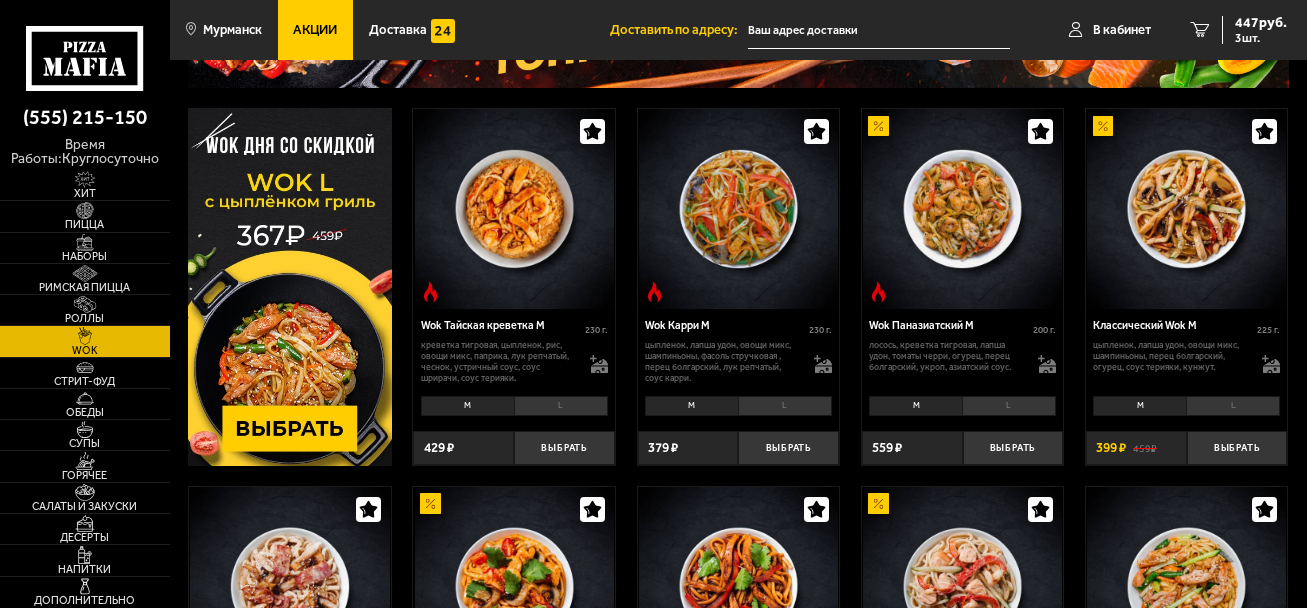 click at bounding box center [514, 208] 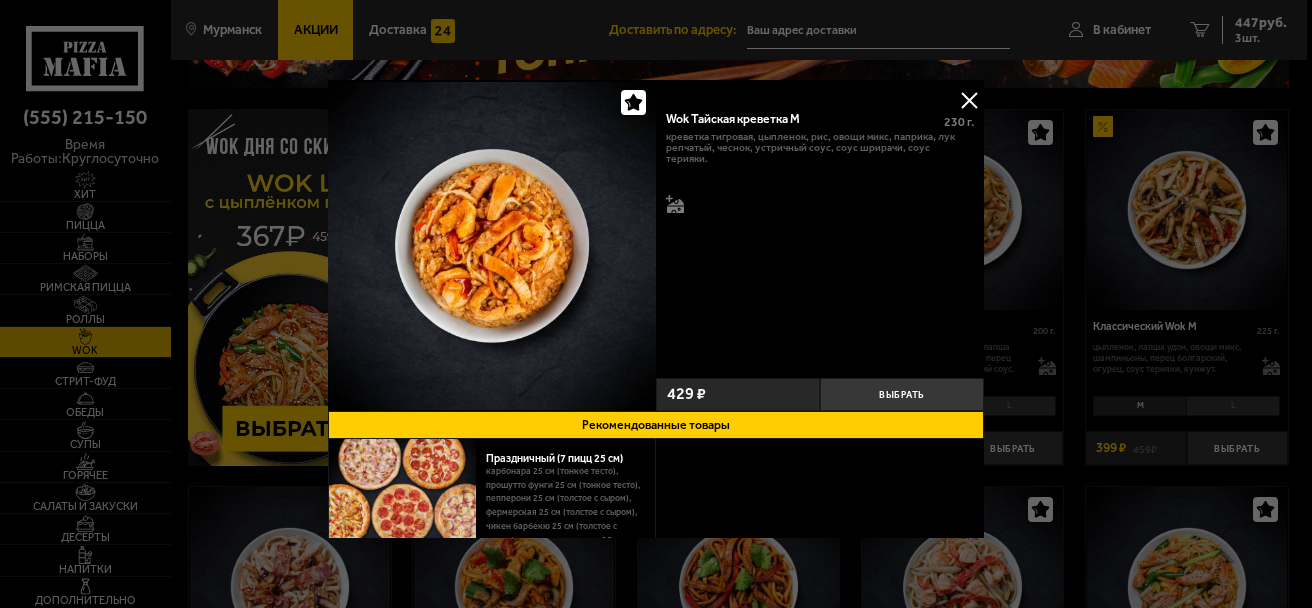click at bounding box center [969, 100] 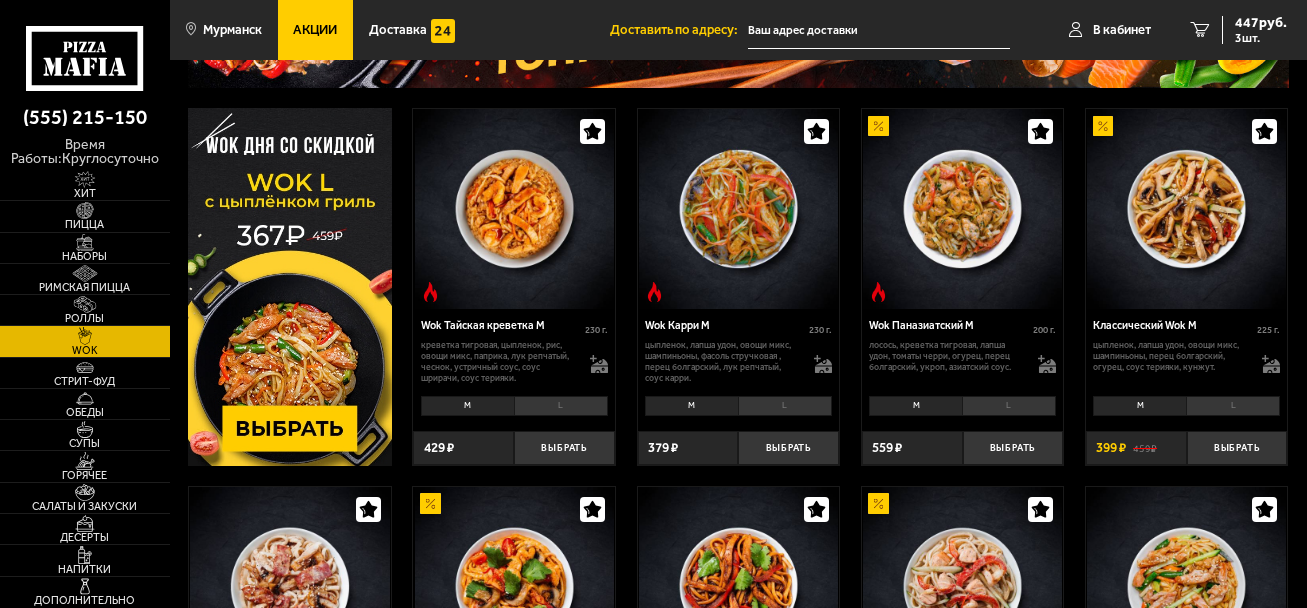 click at bounding box center (739, 208) 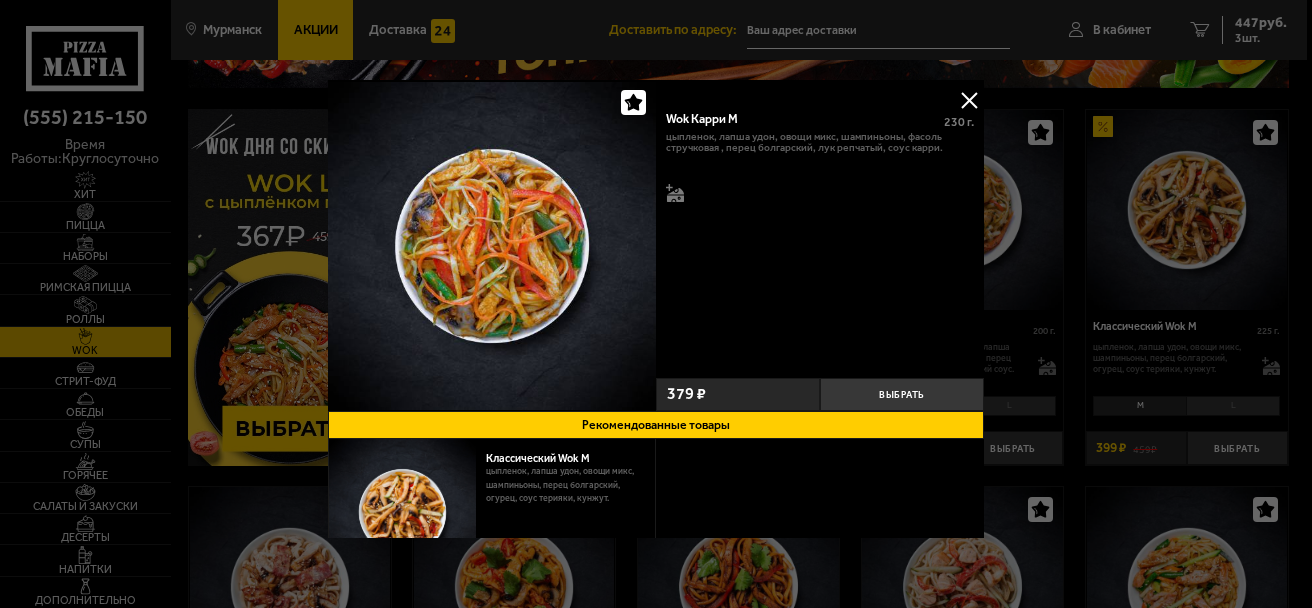 click at bounding box center (969, 100) 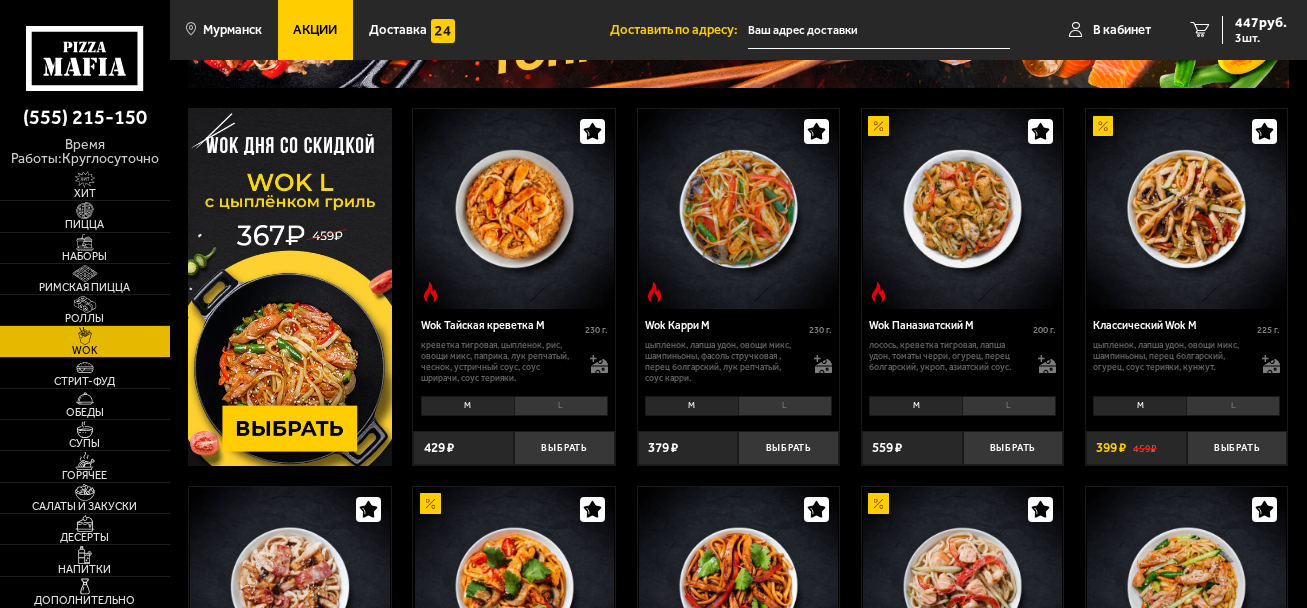 click at bounding box center (963, 208) 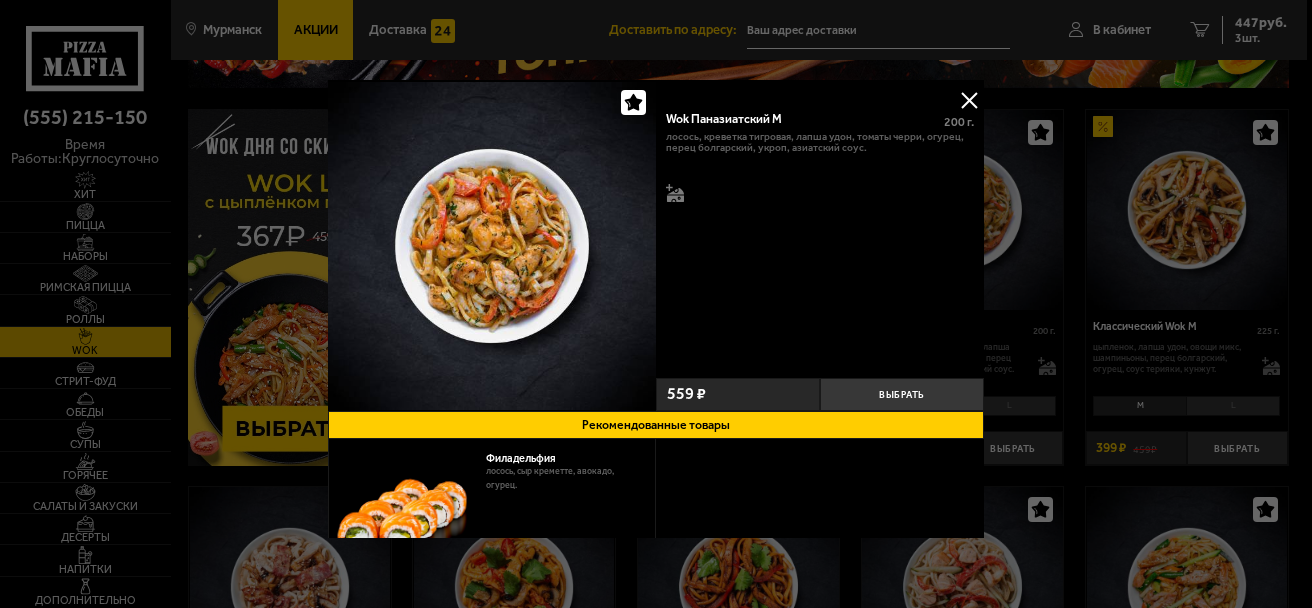 click at bounding box center [969, 100] 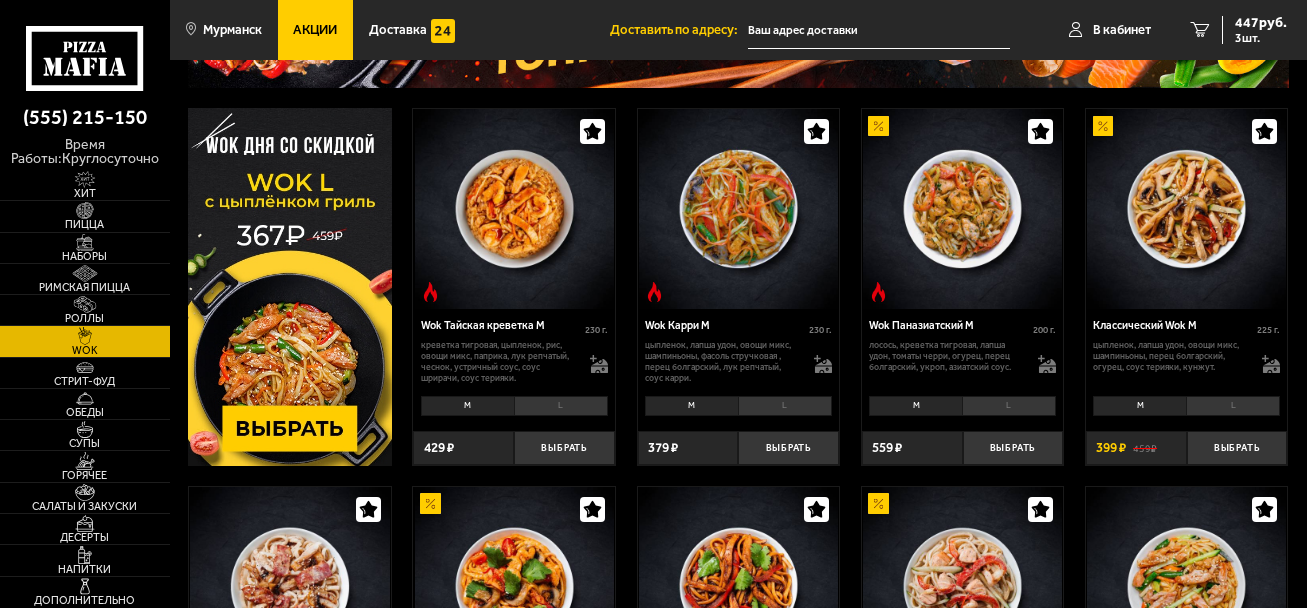 click at bounding box center [1187, 208] 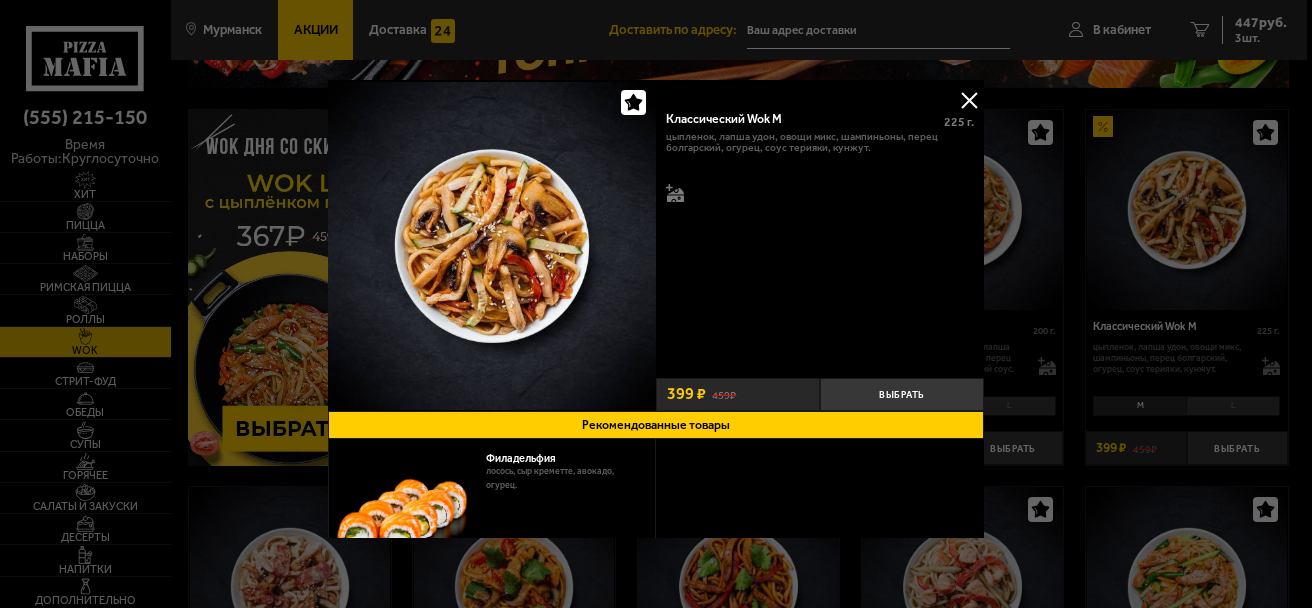 click at bounding box center [969, 100] 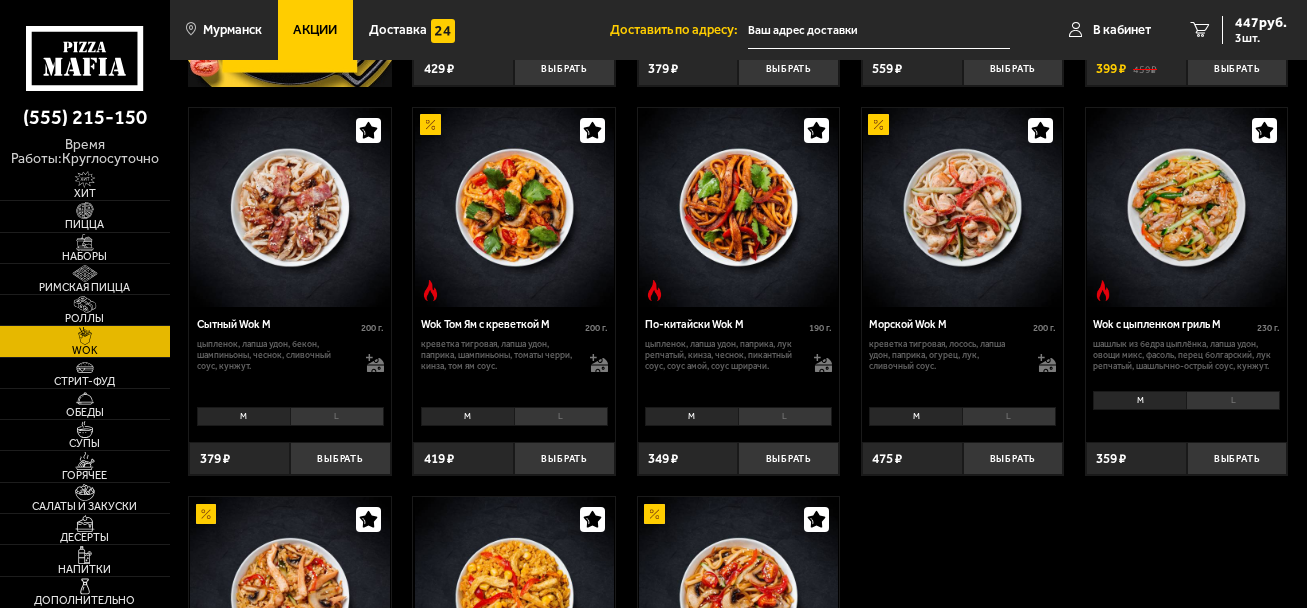 scroll, scrollTop: 500, scrollLeft: 0, axis: vertical 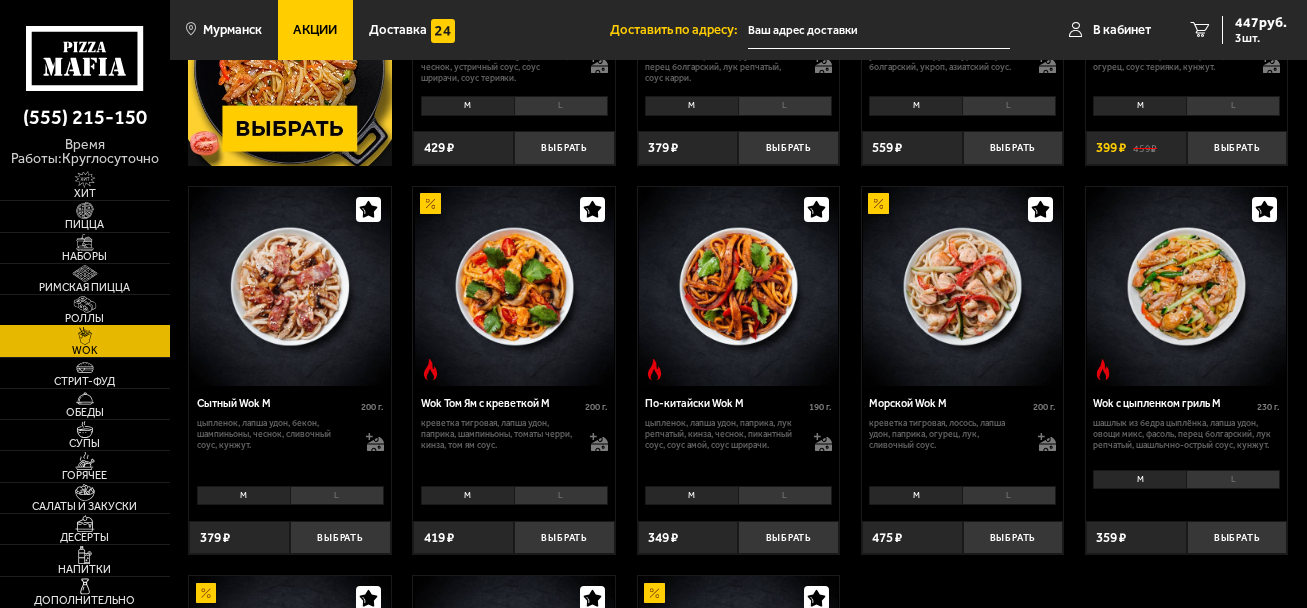 click on "Роллы" at bounding box center [85, 310] 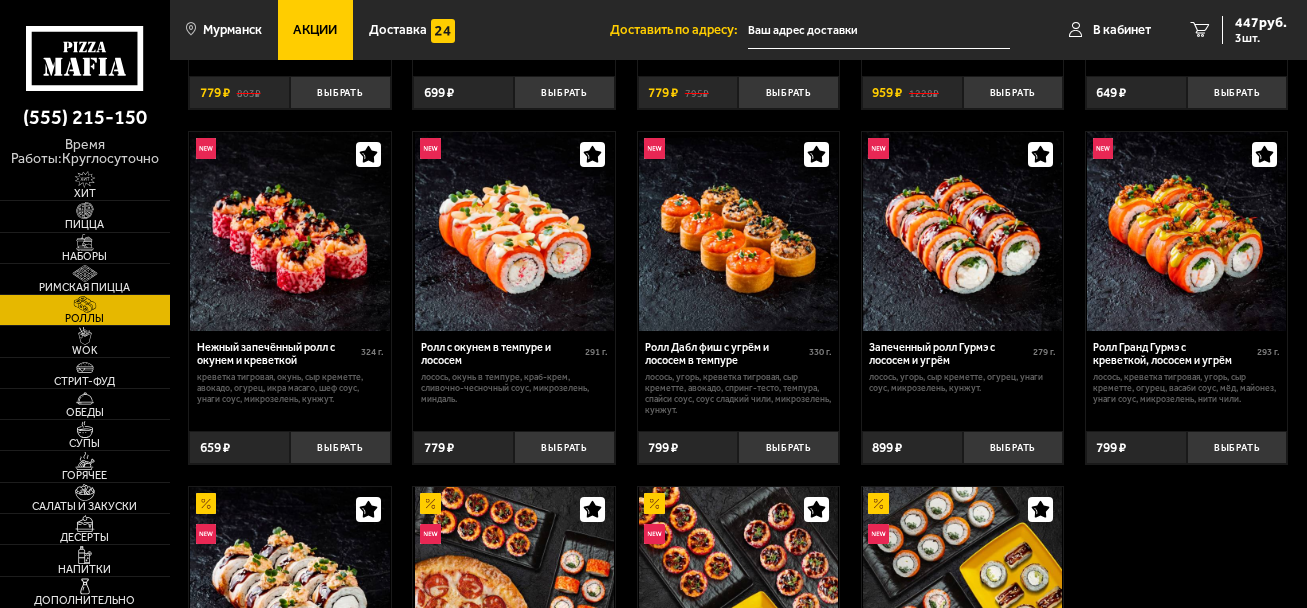scroll, scrollTop: 400, scrollLeft: 0, axis: vertical 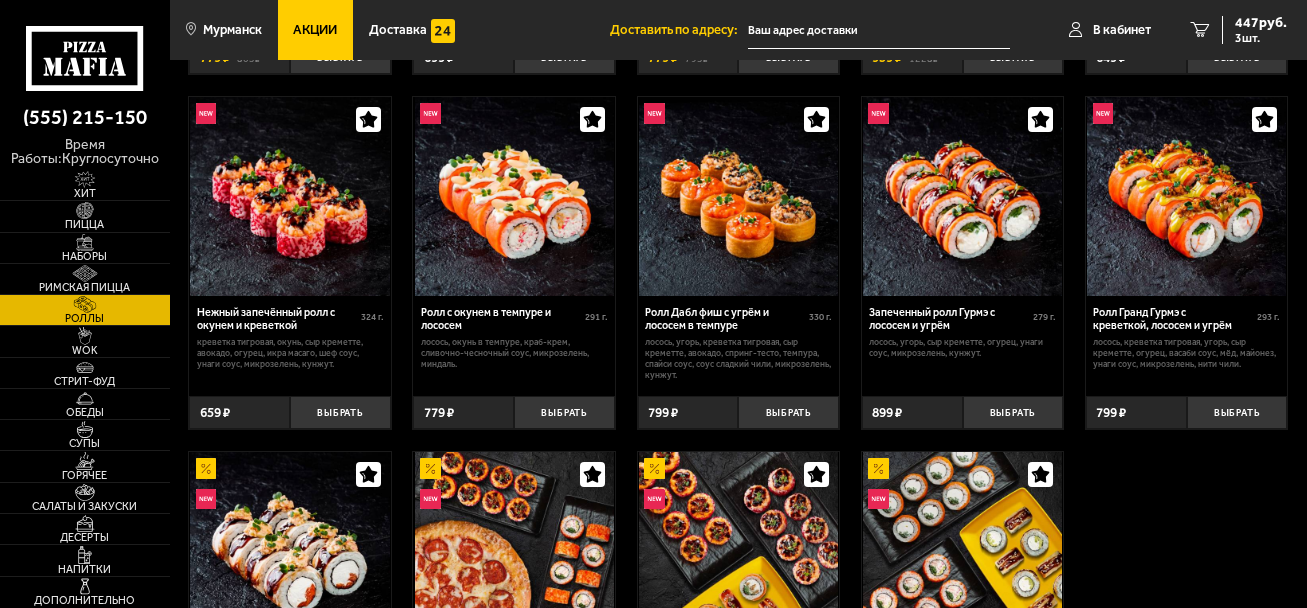 click at bounding box center (963, 196) 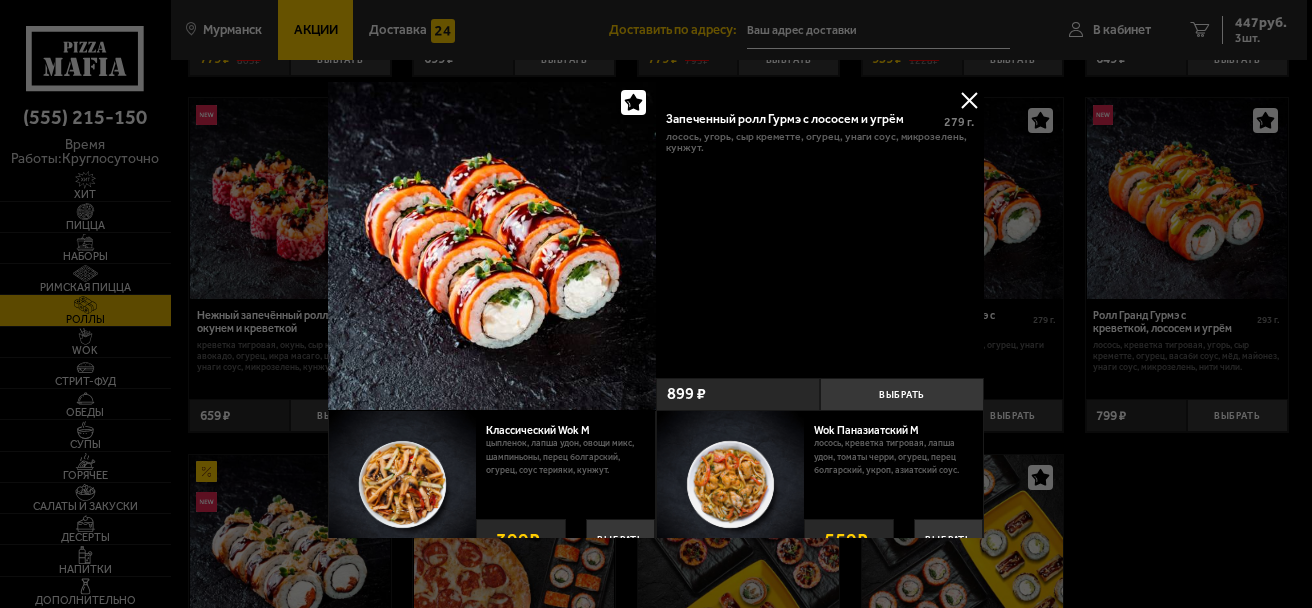 click at bounding box center (492, 245) 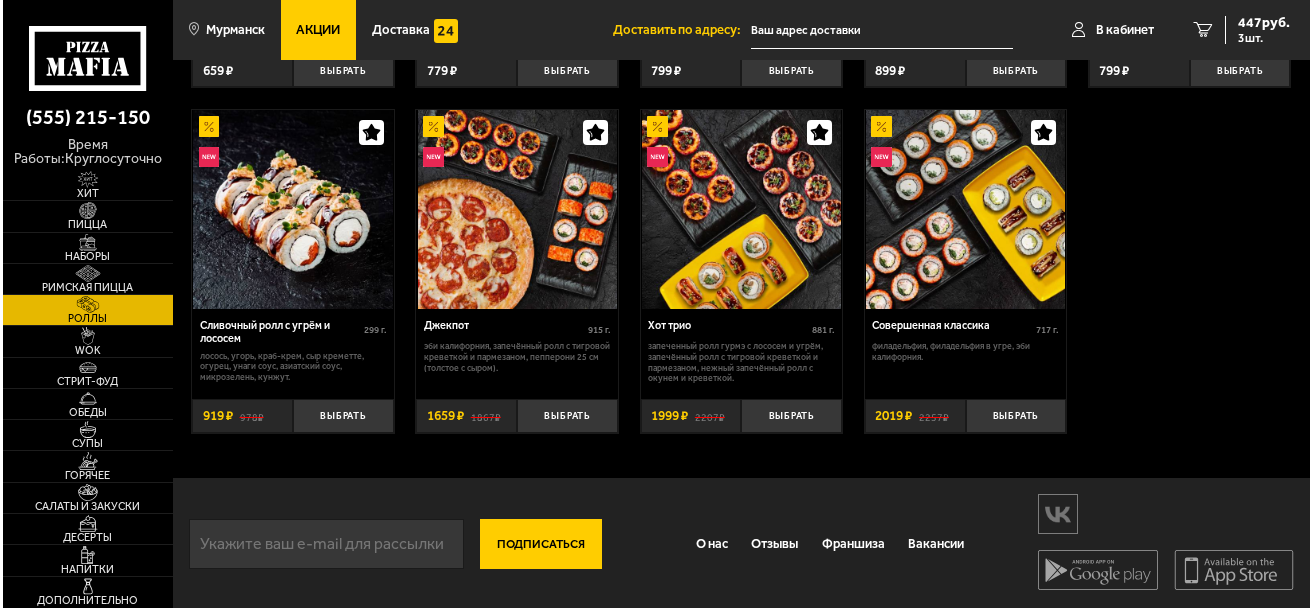 scroll, scrollTop: 764, scrollLeft: 0, axis: vertical 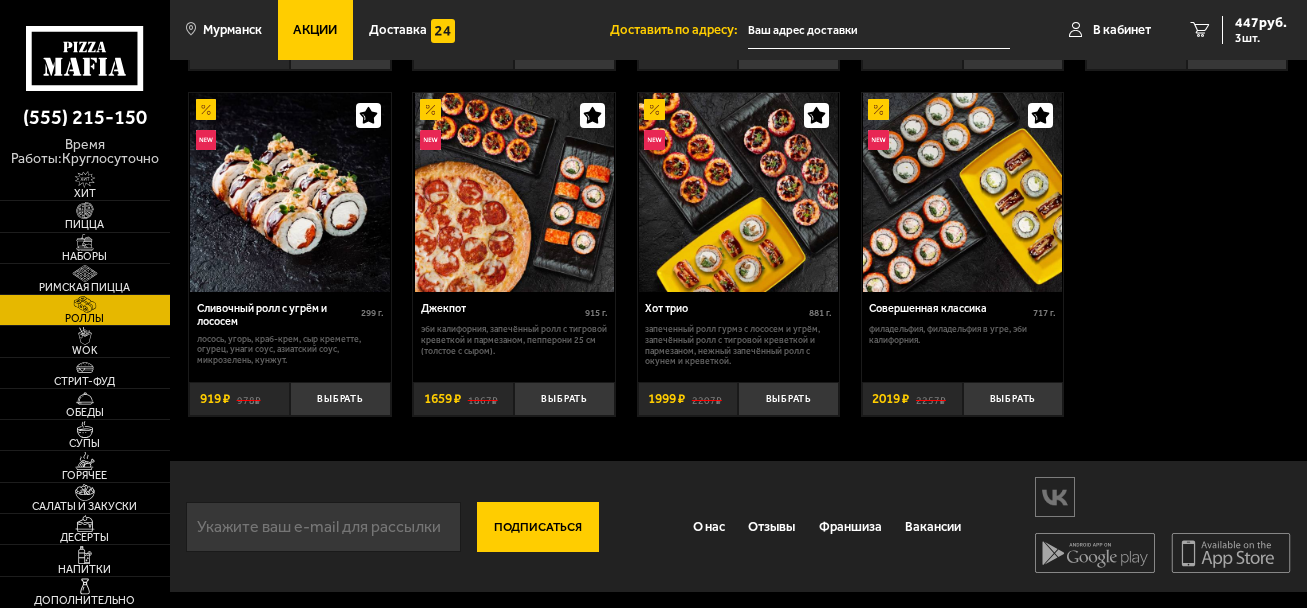click at bounding box center [514, 192] 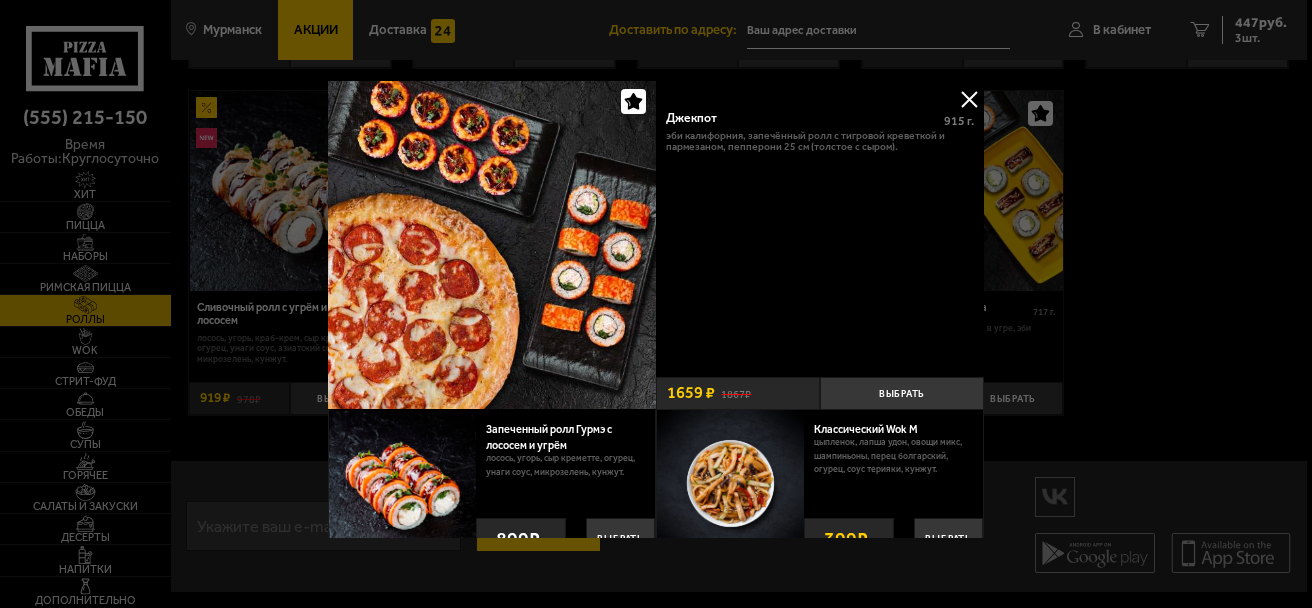 scroll, scrollTop: 0, scrollLeft: 0, axis: both 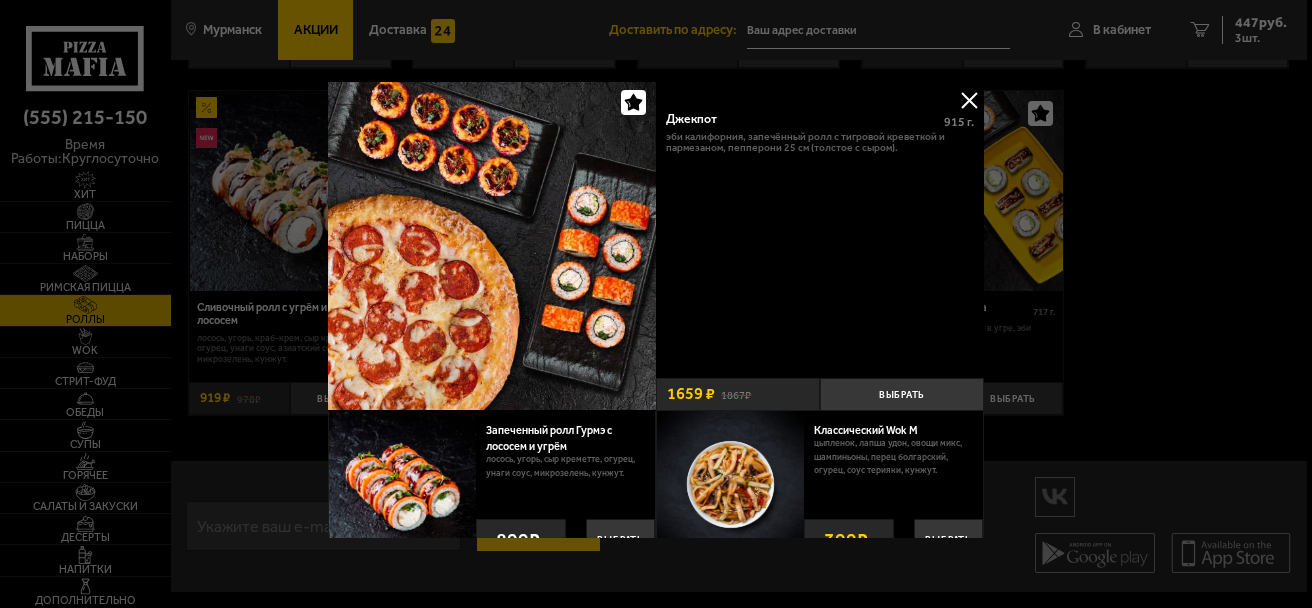 click on "Эби Калифорния, Запечённый ролл с тигровой креветкой и пармезаном, Пепперони 25 см (толстое с сыром)." at bounding box center (820, 143) 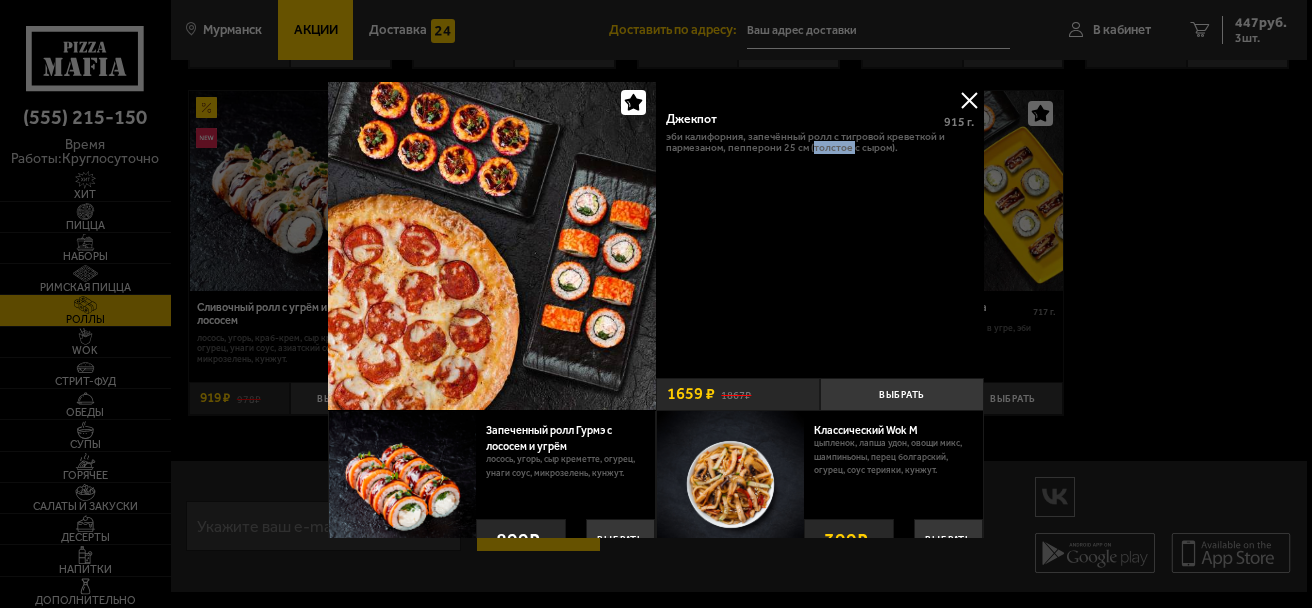 click on "Эби Калифорния, Запечённый ролл с тигровой креветкой и пармезаном, Пепперони 25 см (толстое с сыром)." at bounding box center (820, 143) 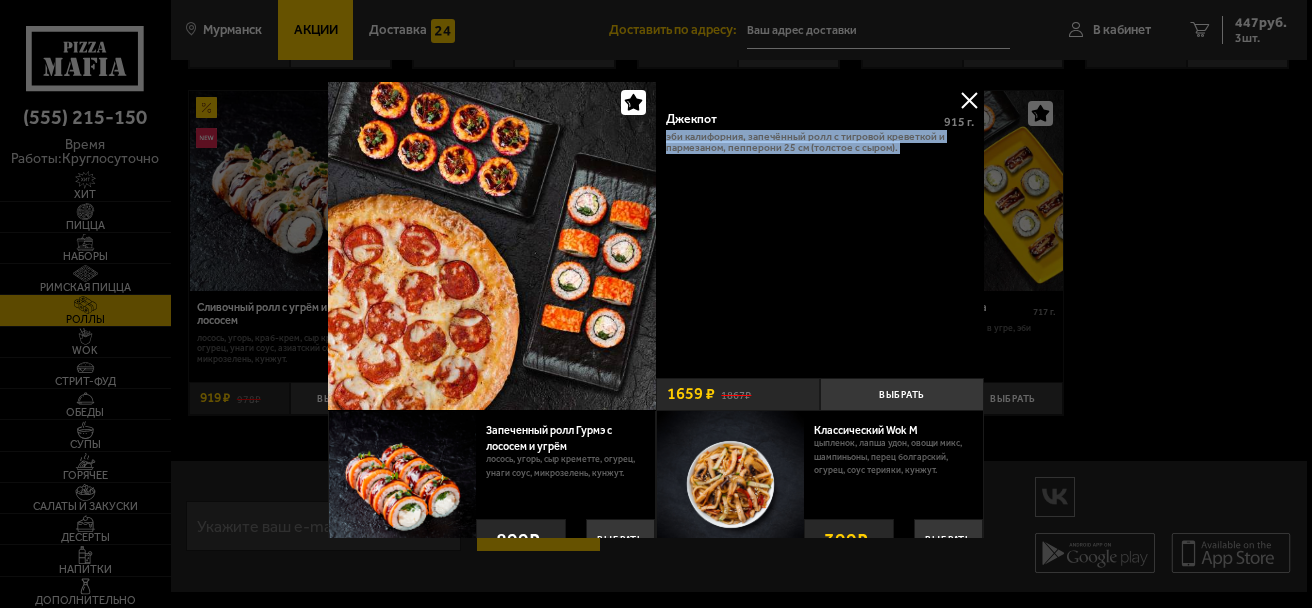 click on "Эби Калифорния, Запечённый ролл с тигровой креветкой и пармезаном, Пепперони 25 см (толстое с сыром)." at bounding box center [820, 143] 